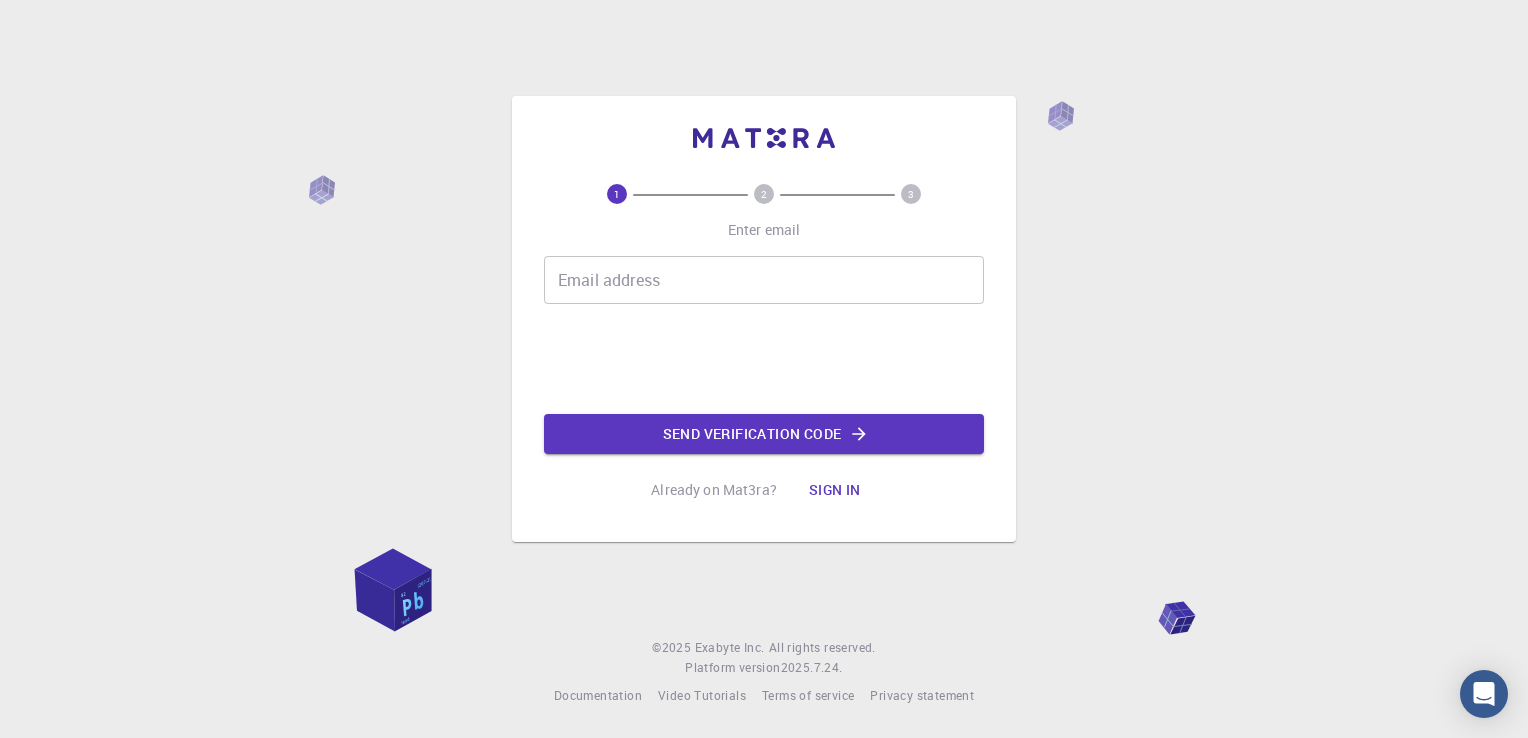 scroll, scrollTop: 0, scrollLeft: 0, axis: both 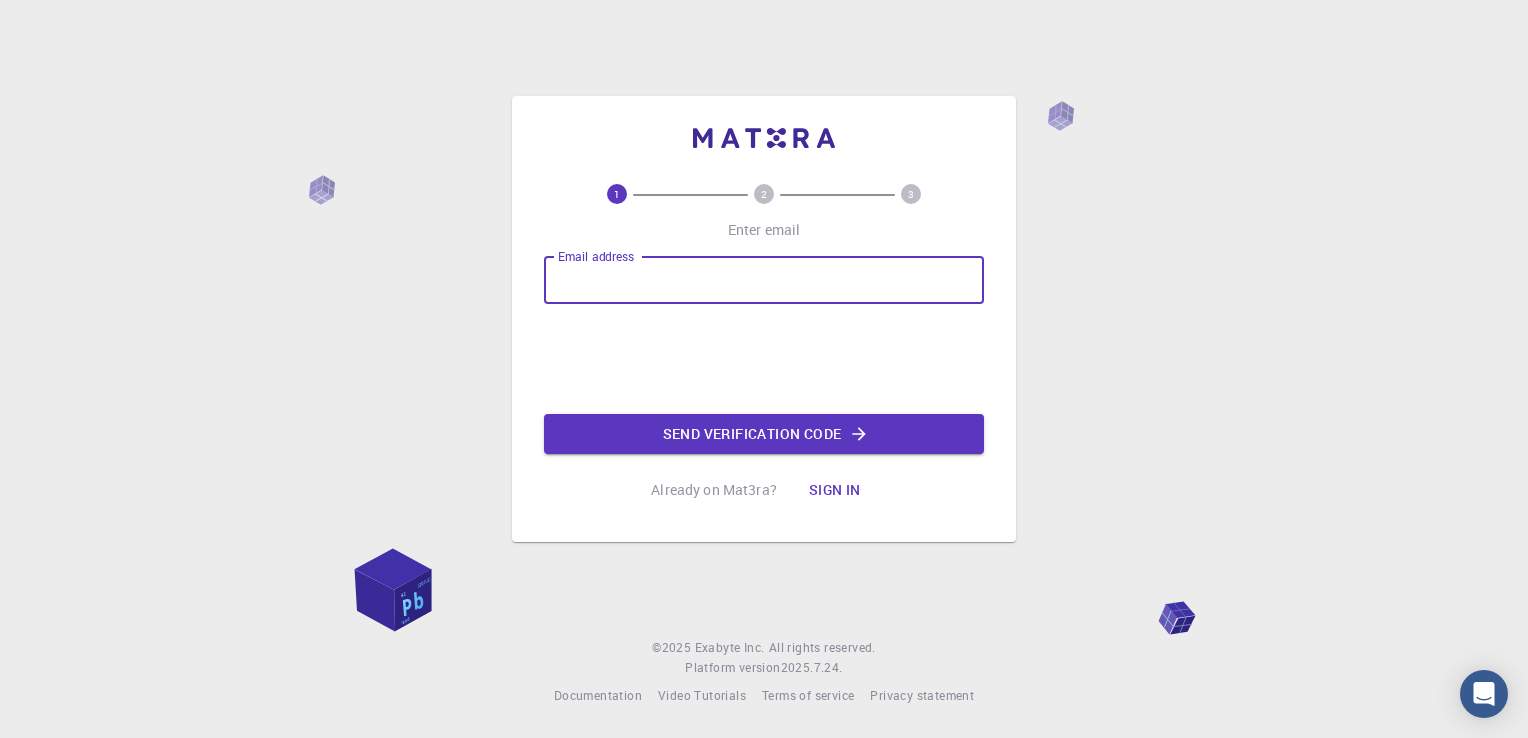 type on "[EMAIL]" 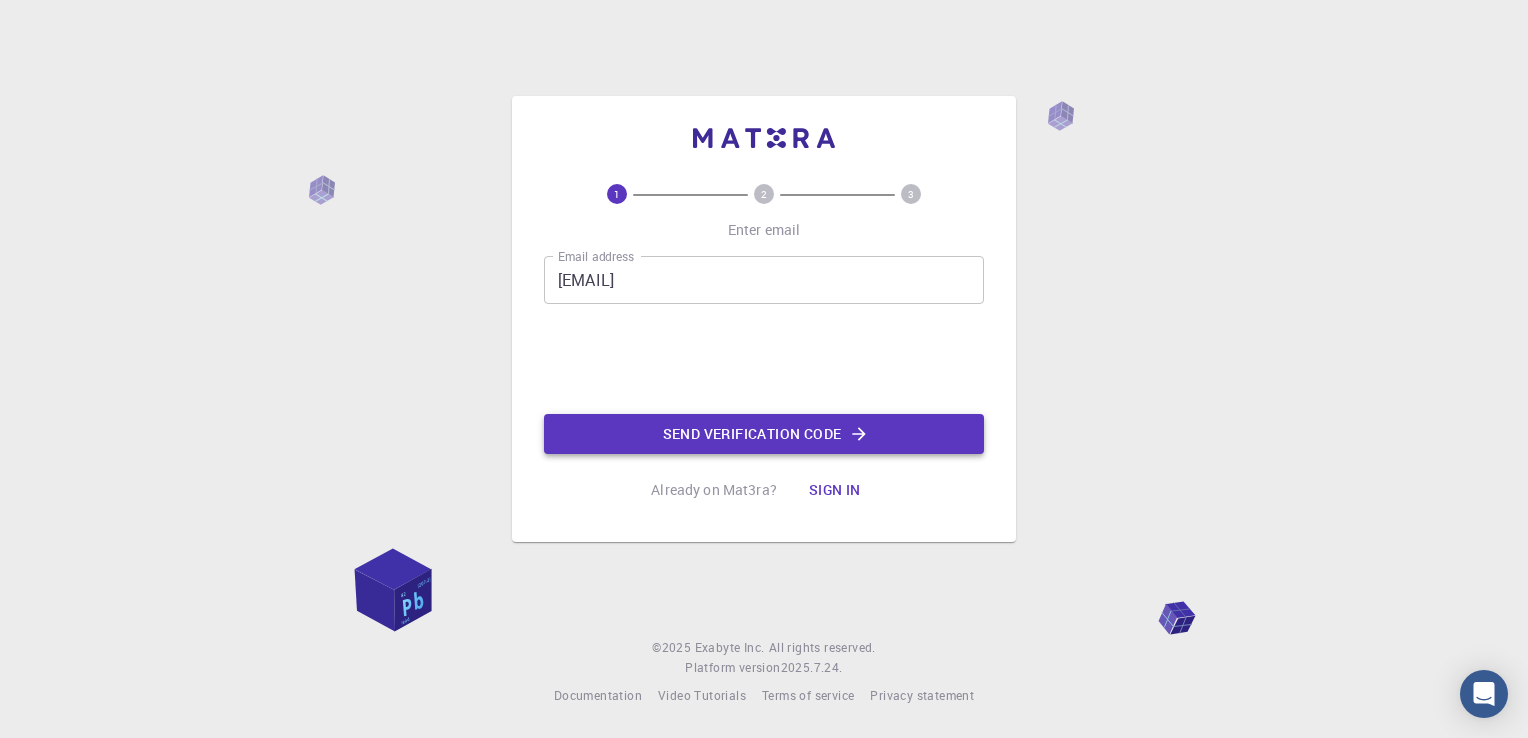 click on "Send verification code" 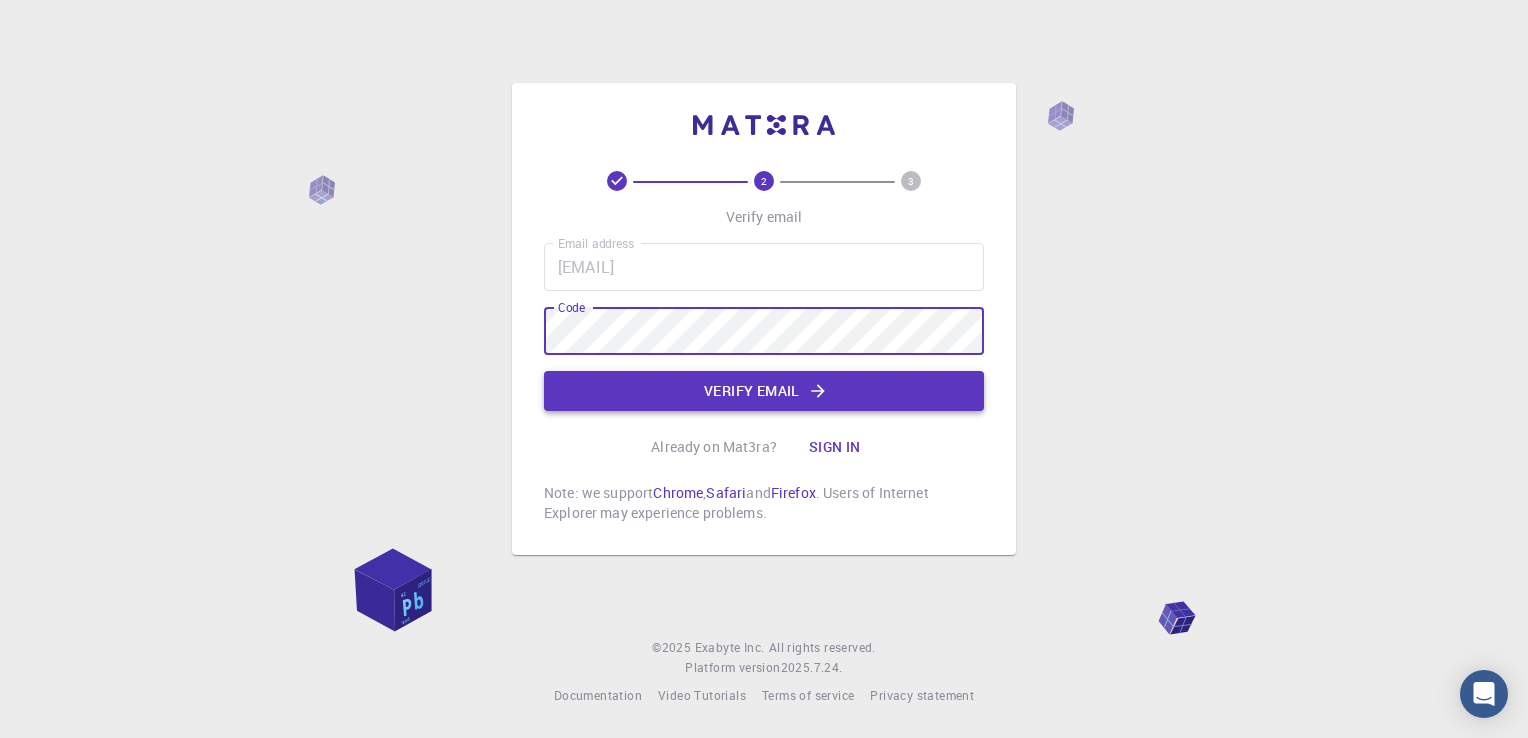 click on "Verify email" 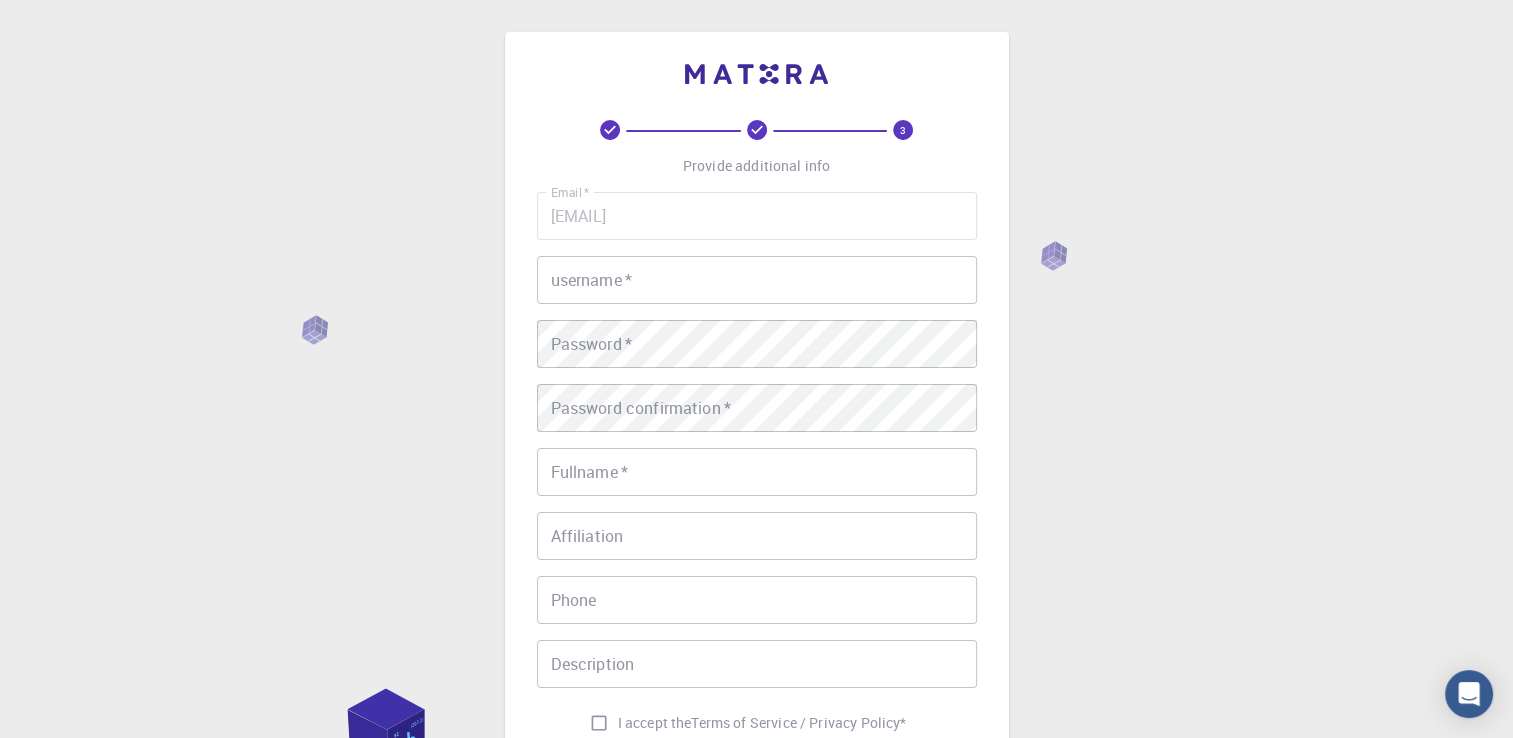 click on "username   *" at bounding box center (757, 280) 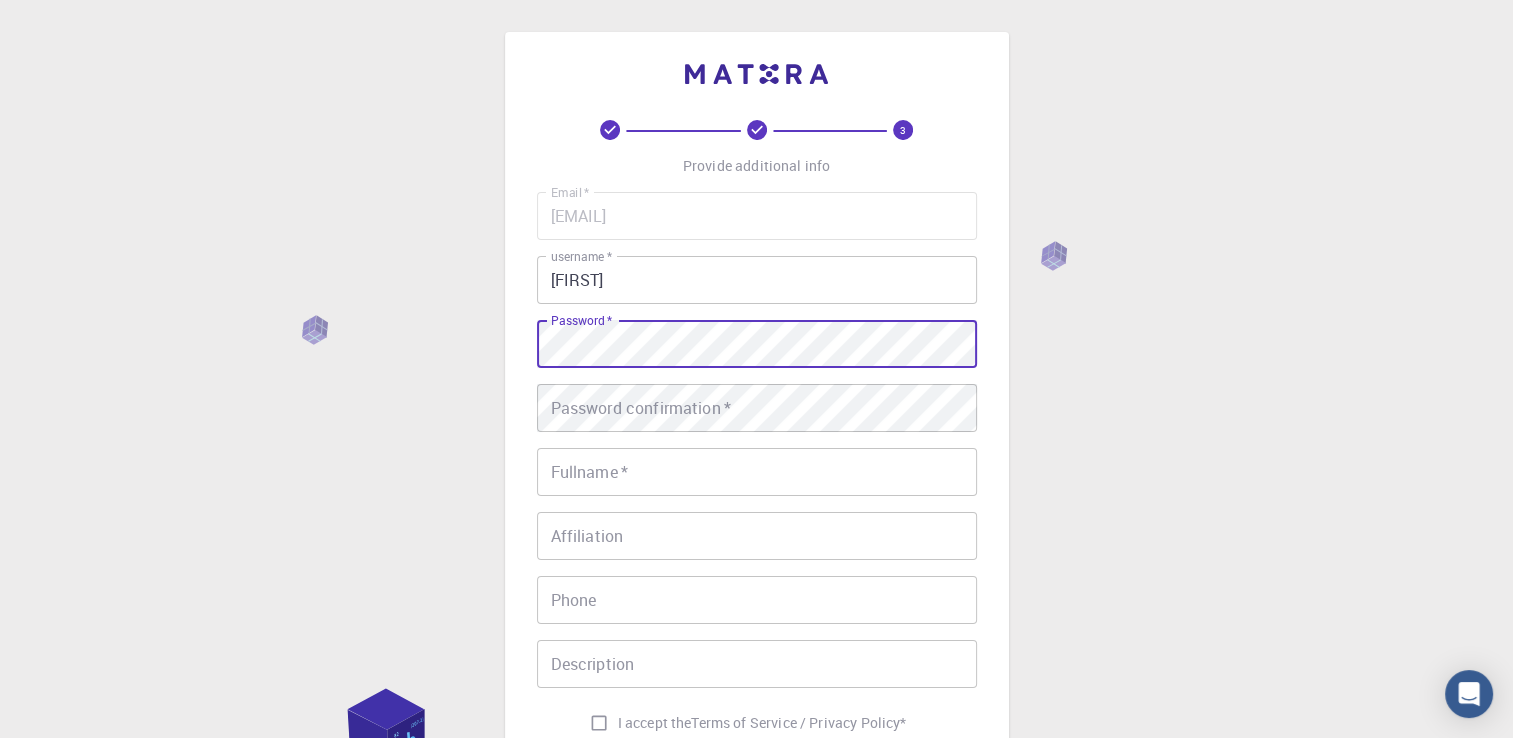 click on "[FIRST]" at bounding box center (757, 280) 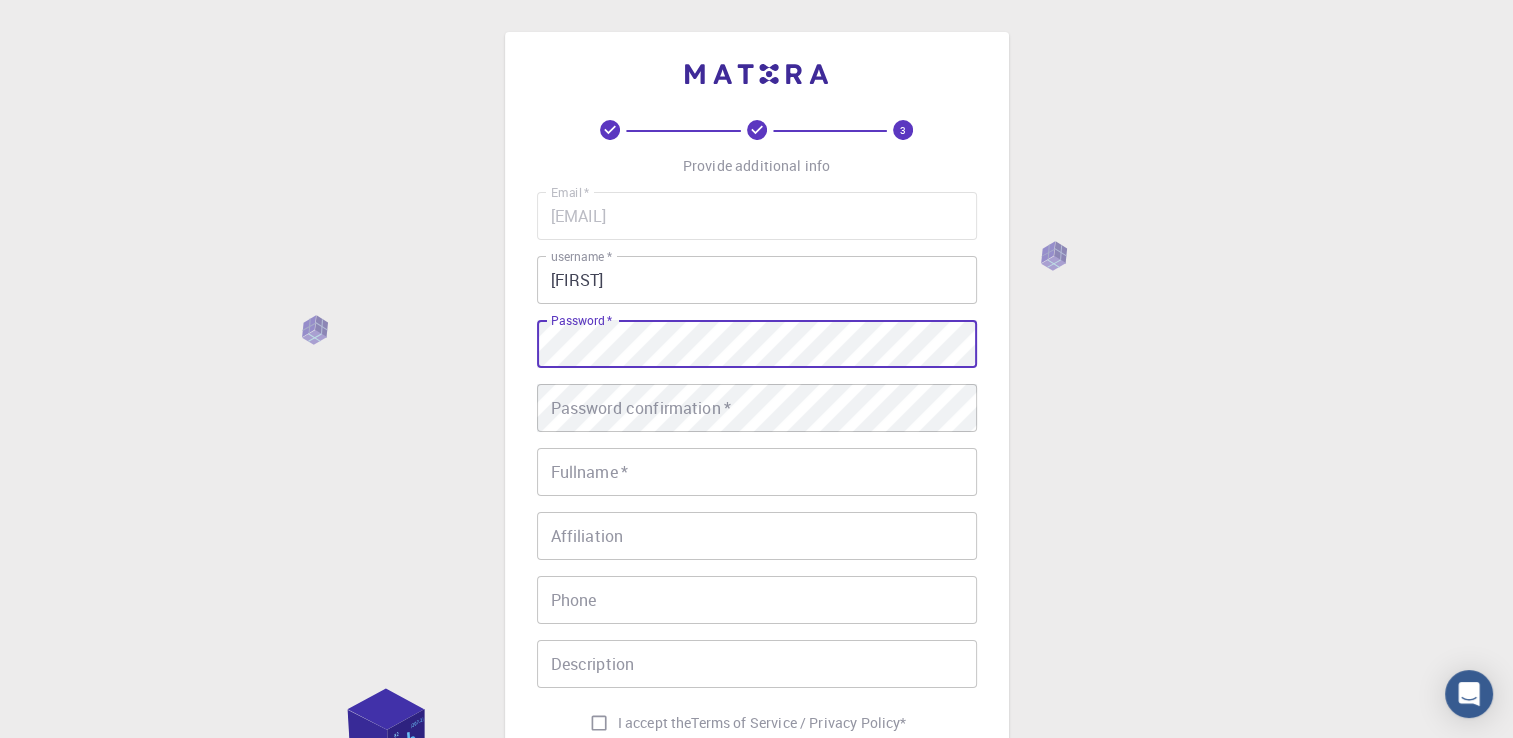 drag, startPoint x: 596, startPoint y: 283, endPoint x: 623, endPoint y: 275, distance: 28.160255 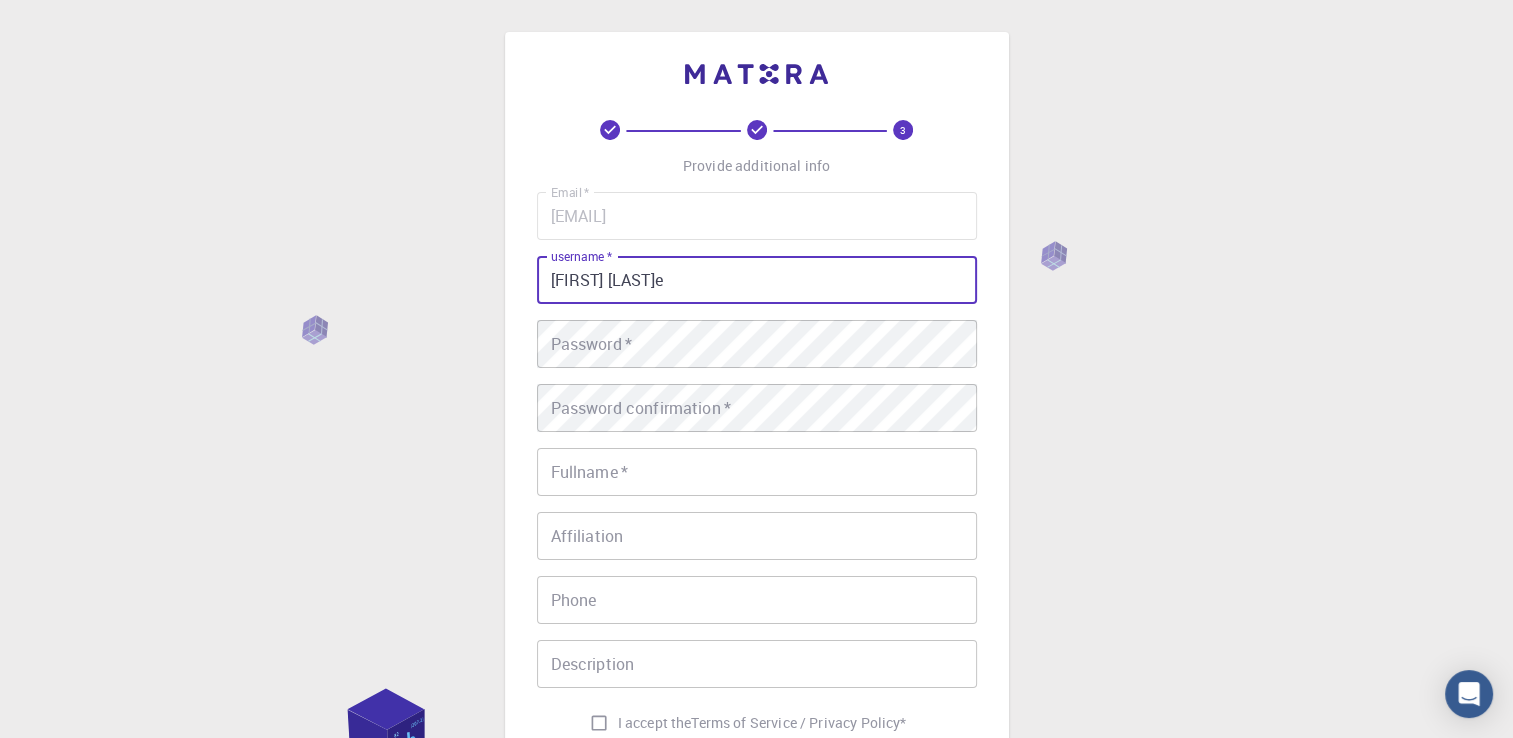 type on "[FIRST] [LAST]e" 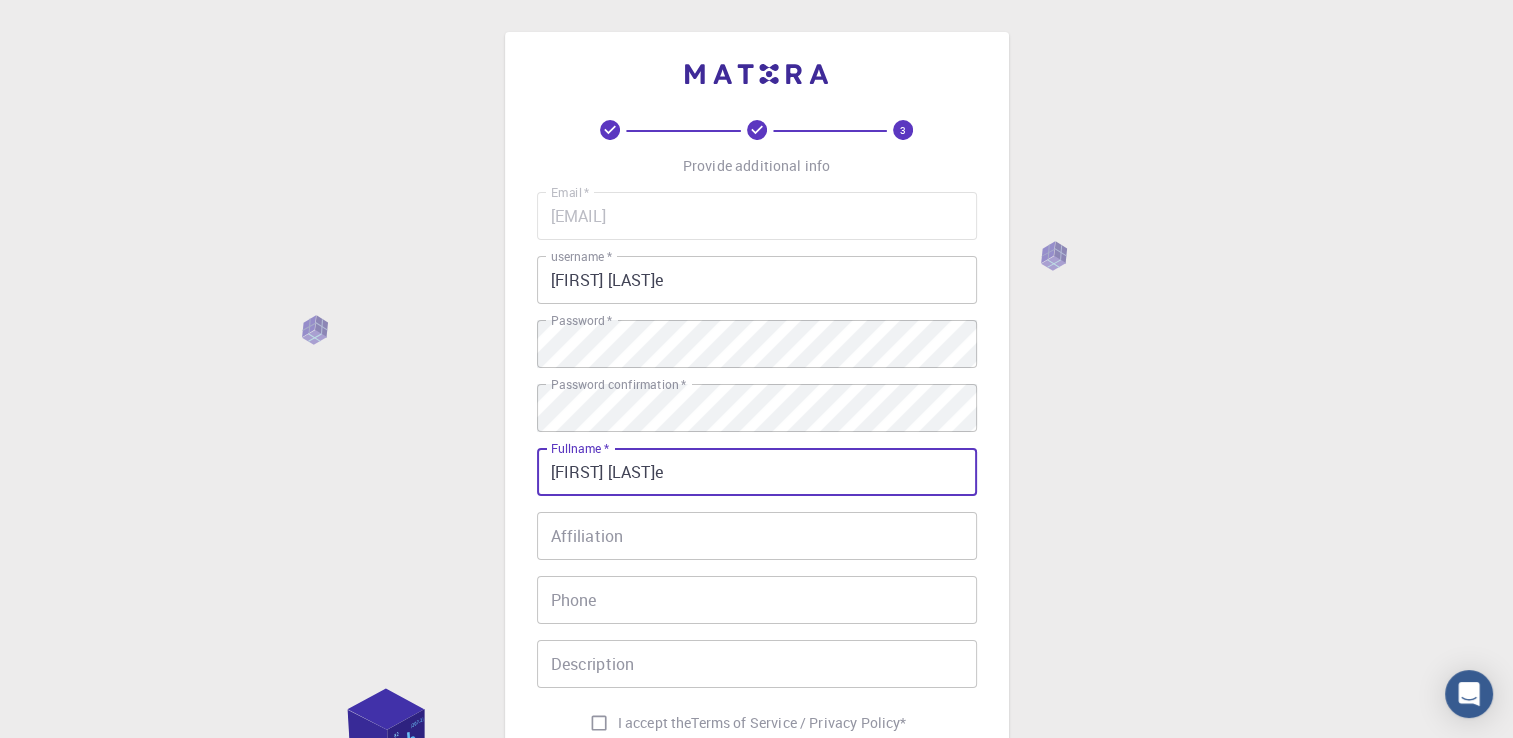 type on "[FIRST] [LAST]e" 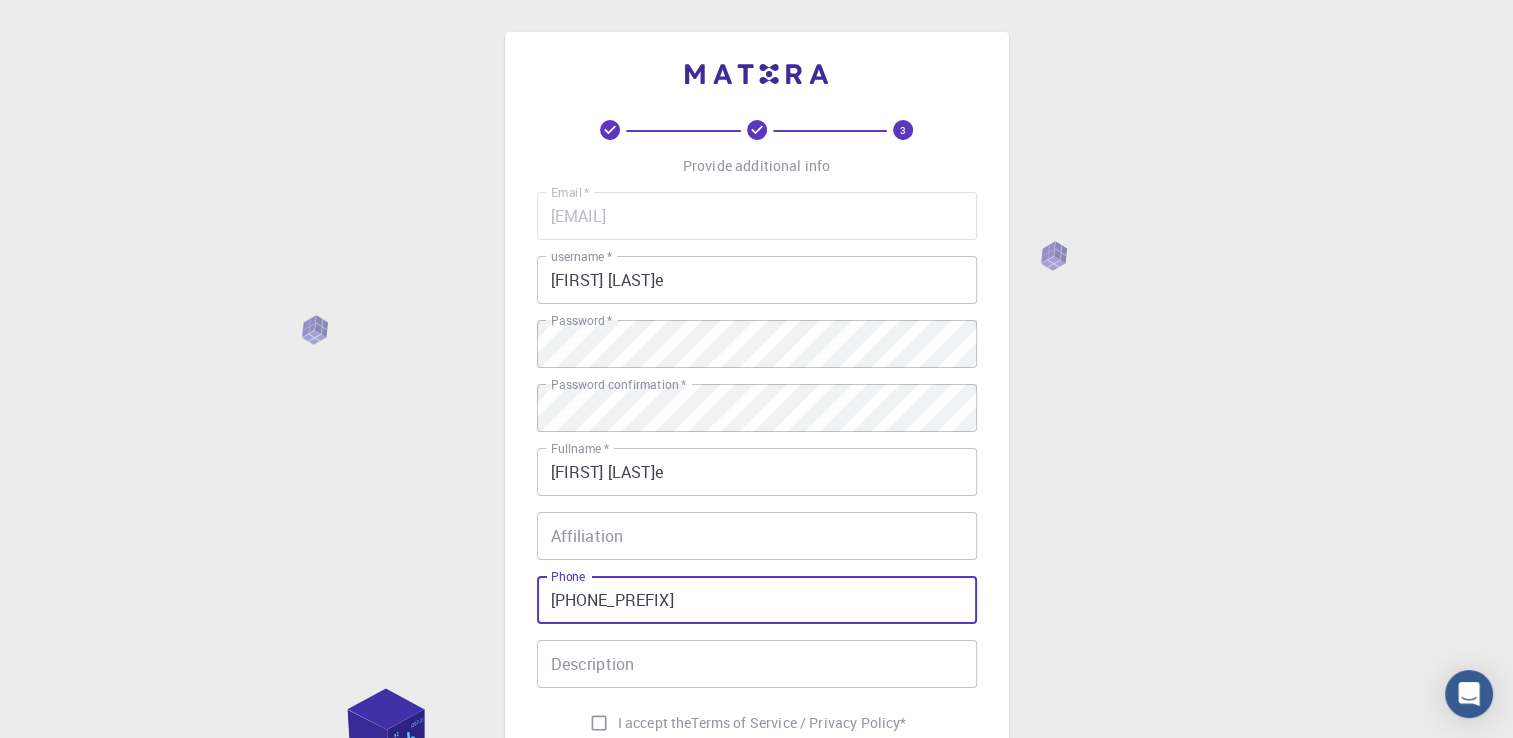 type on "[PHONE]" 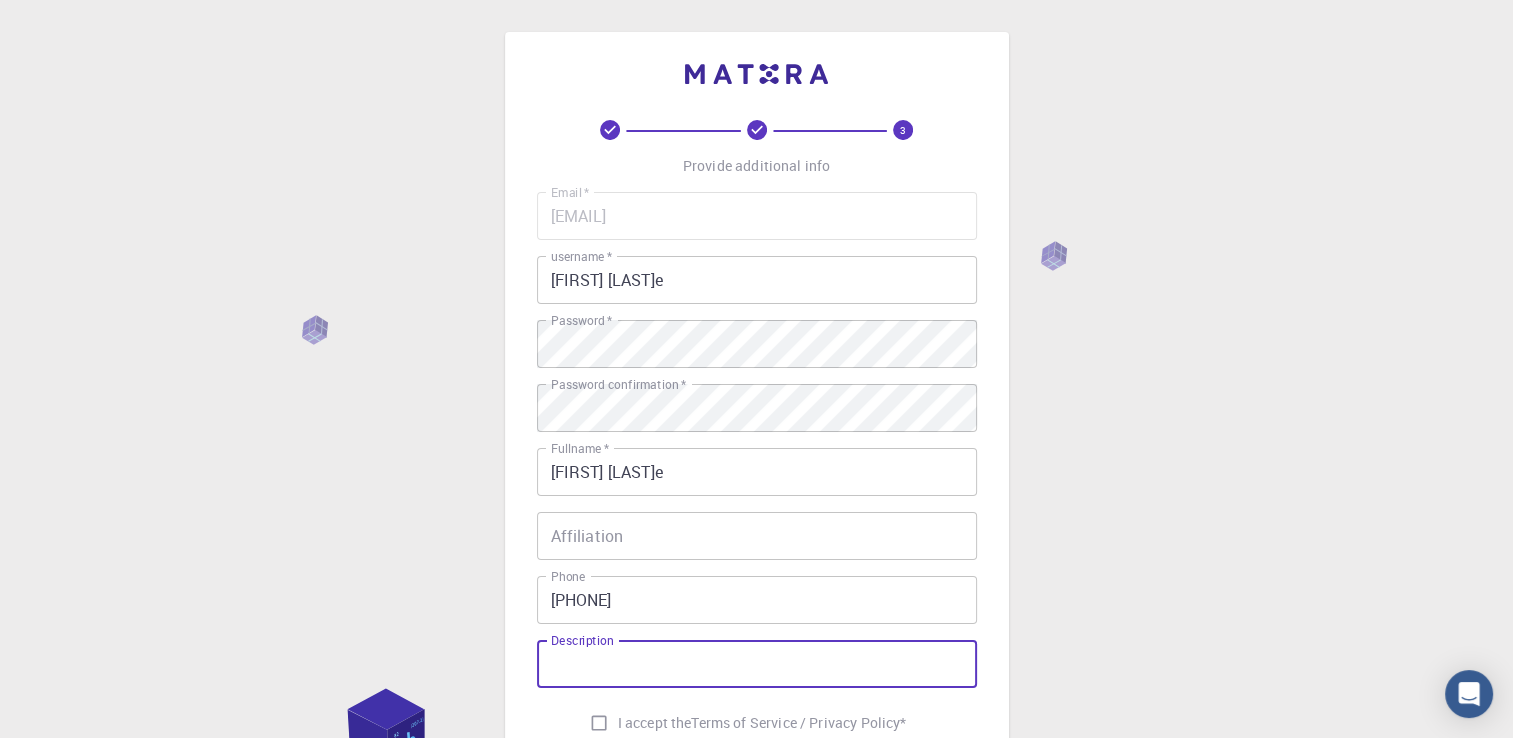 click on "Description" at bounding box center [757, 664] 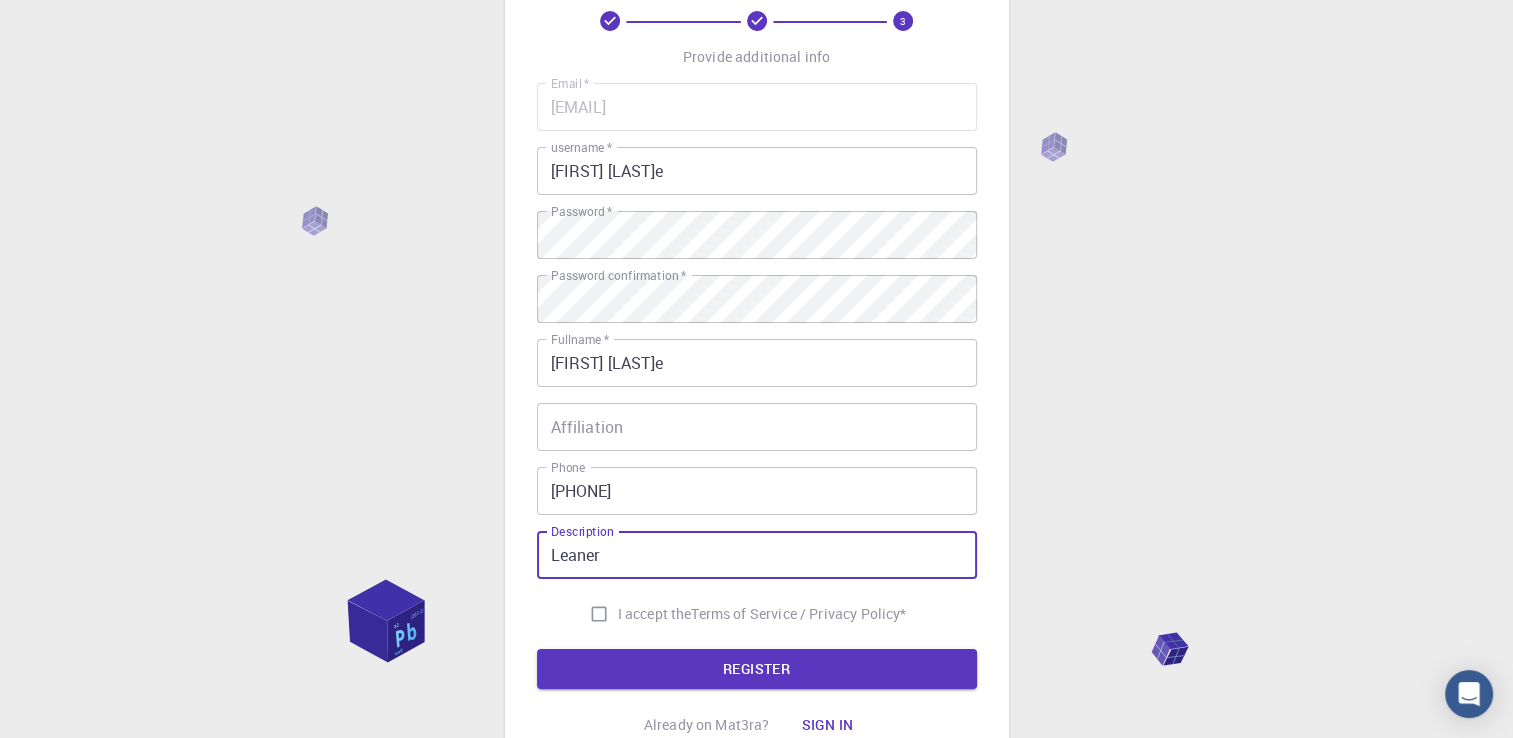 scroll, scrollTop: 279, scrollLeft: 0, axis: vertical 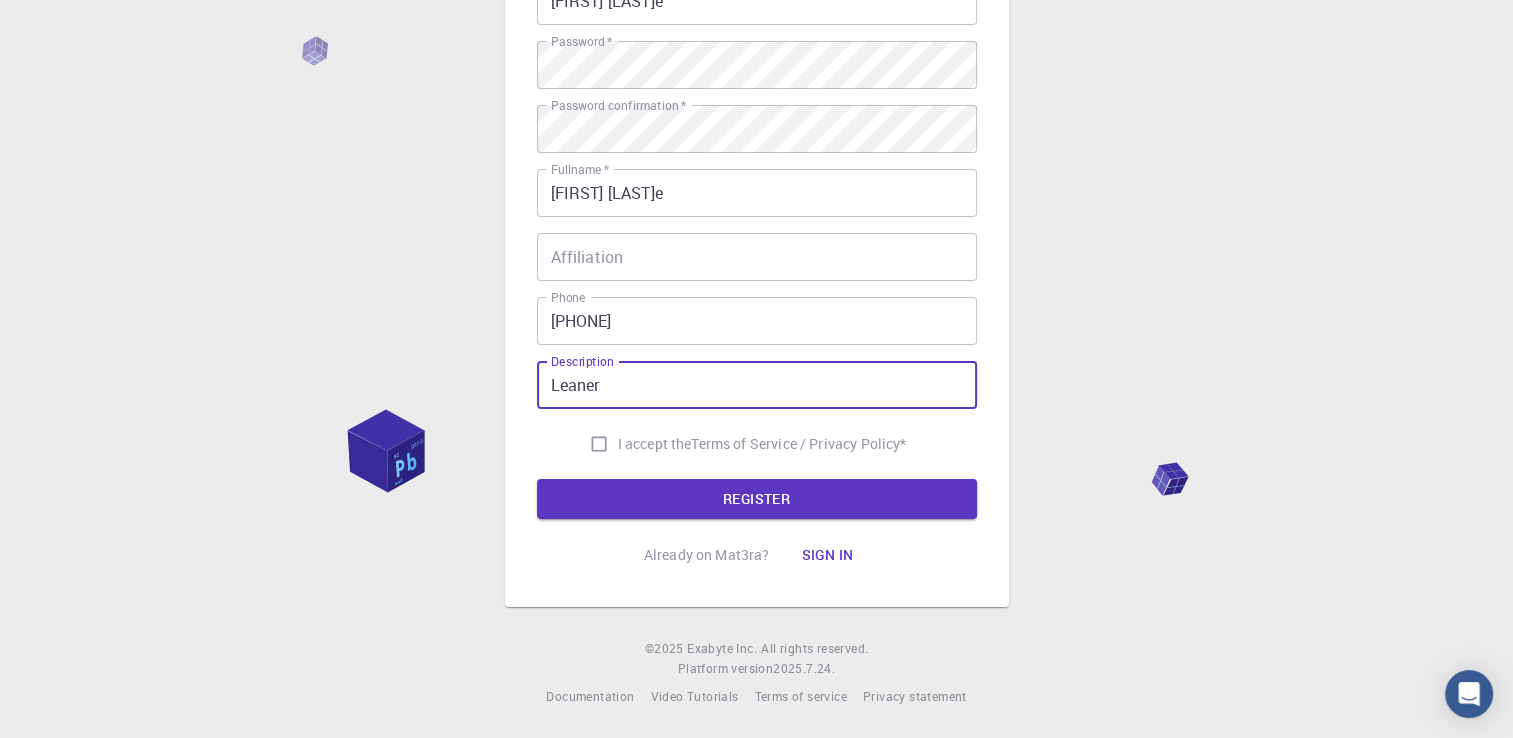 type on "Leaner" 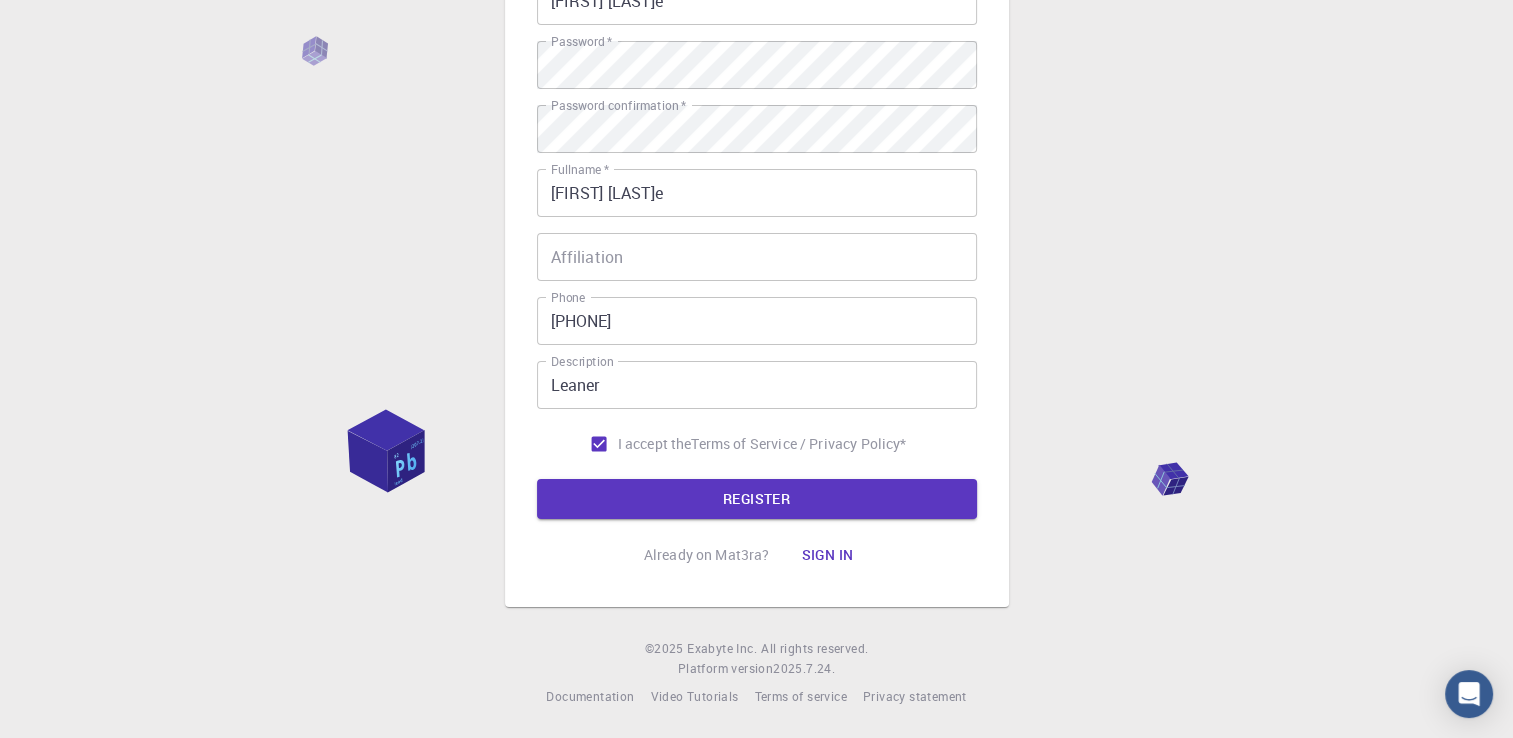 click on "REGISTER" at bounding box center (757, 499) 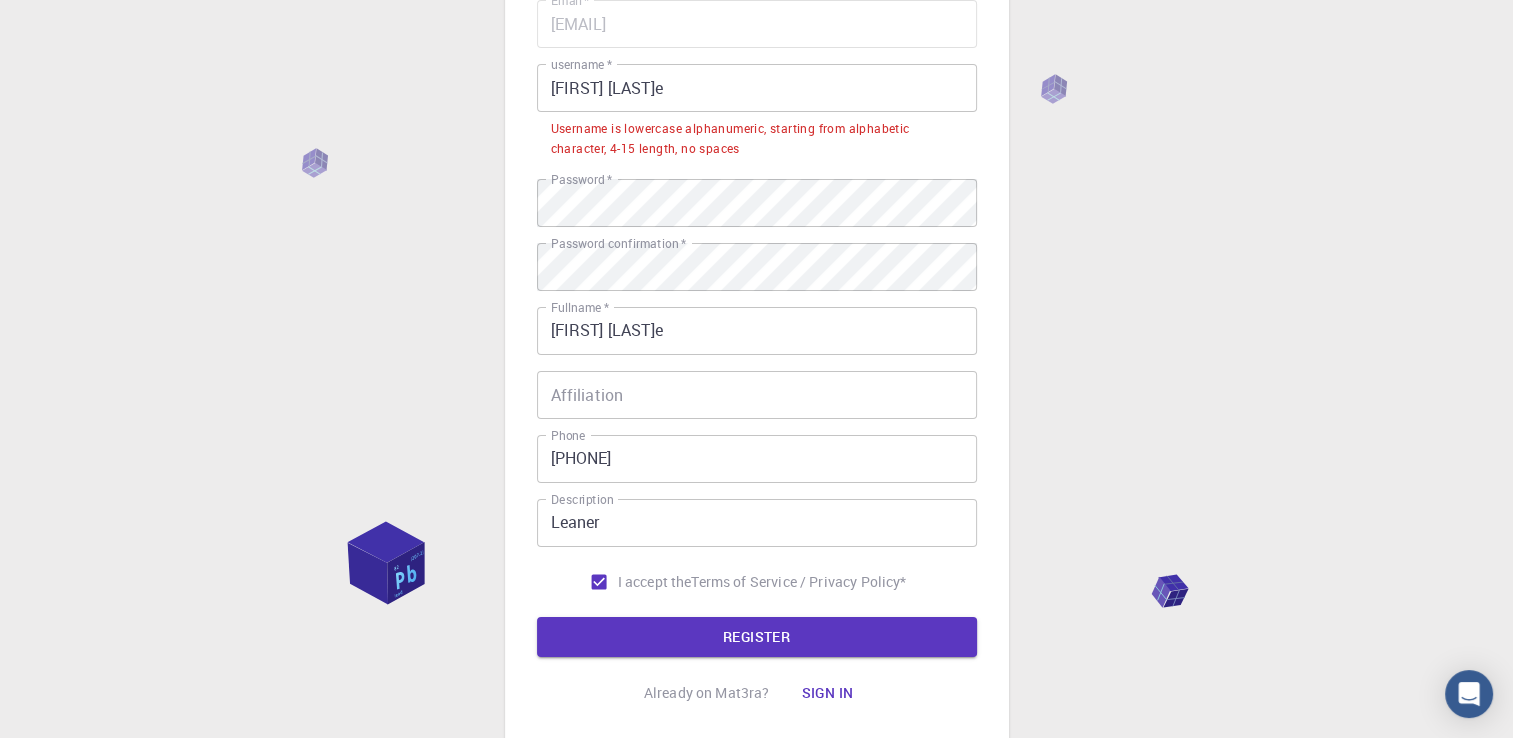 scroll, scrollTop: 79, scrollLeft: 0, axis: vertical 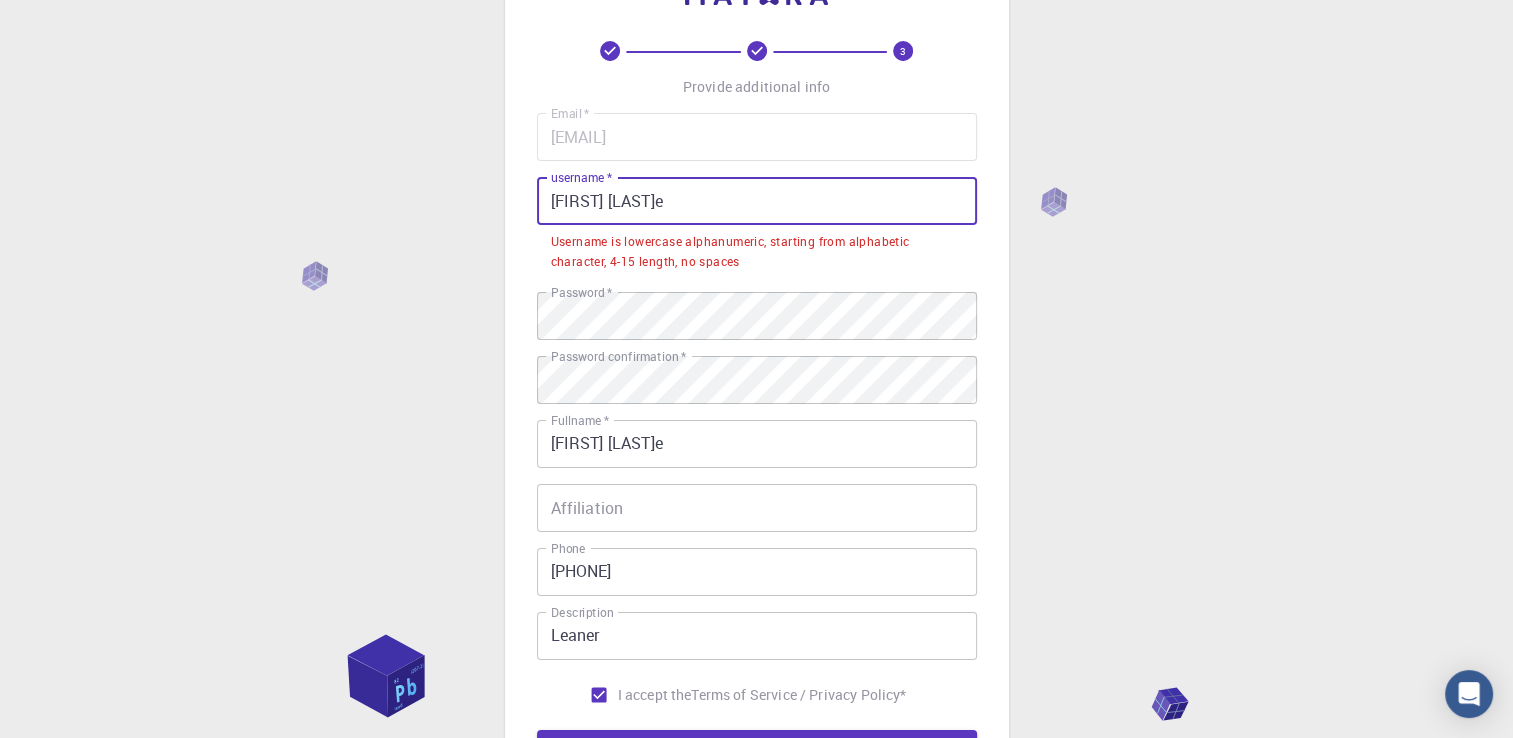 click on "[FIRST] [LAST]e" at bounding box center [757, 201] 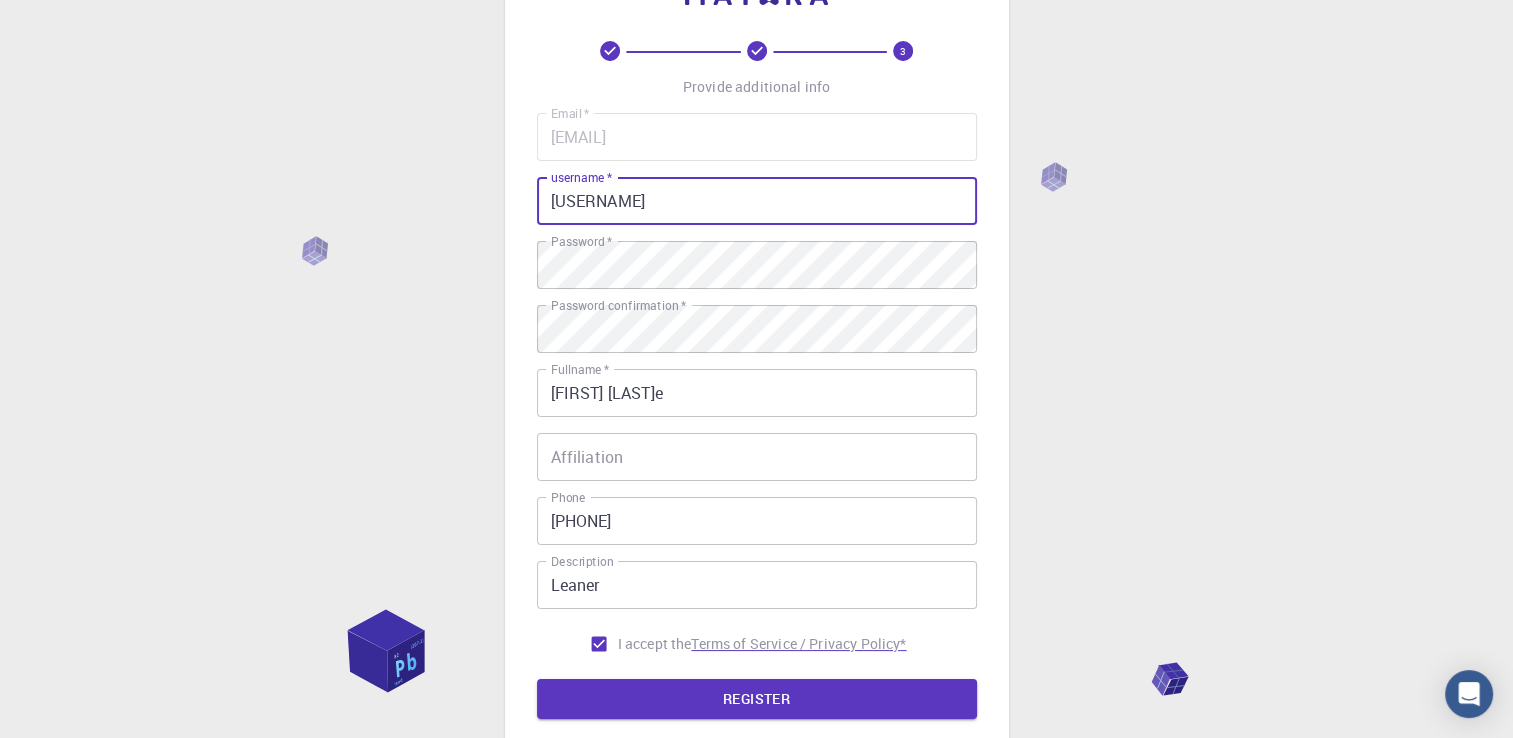 click on "REGISTER" at bounding box center (757, 699) 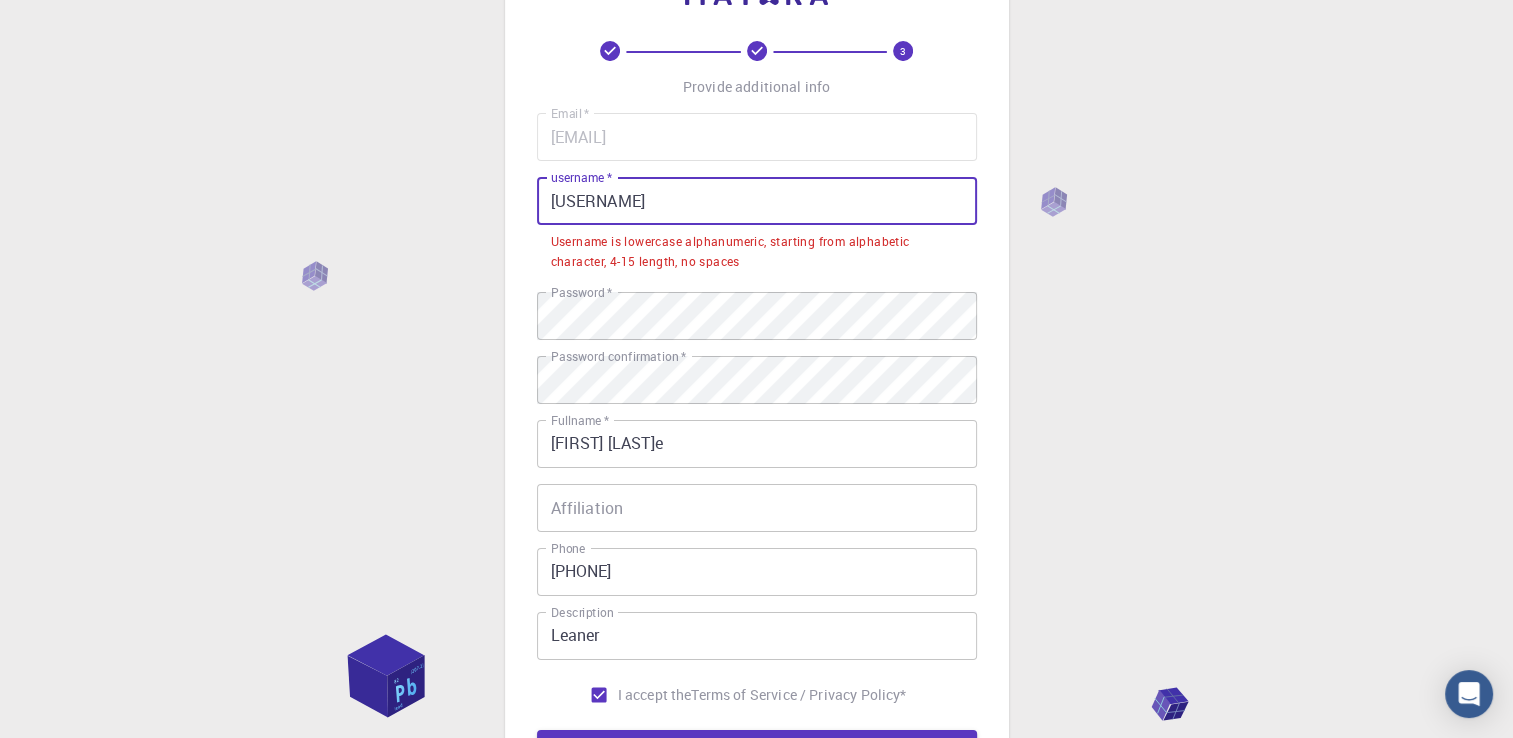 drag, startPoint x: 599, startPoint y: 208, endPoint x: 508, endPoint y: 208, distance: 91 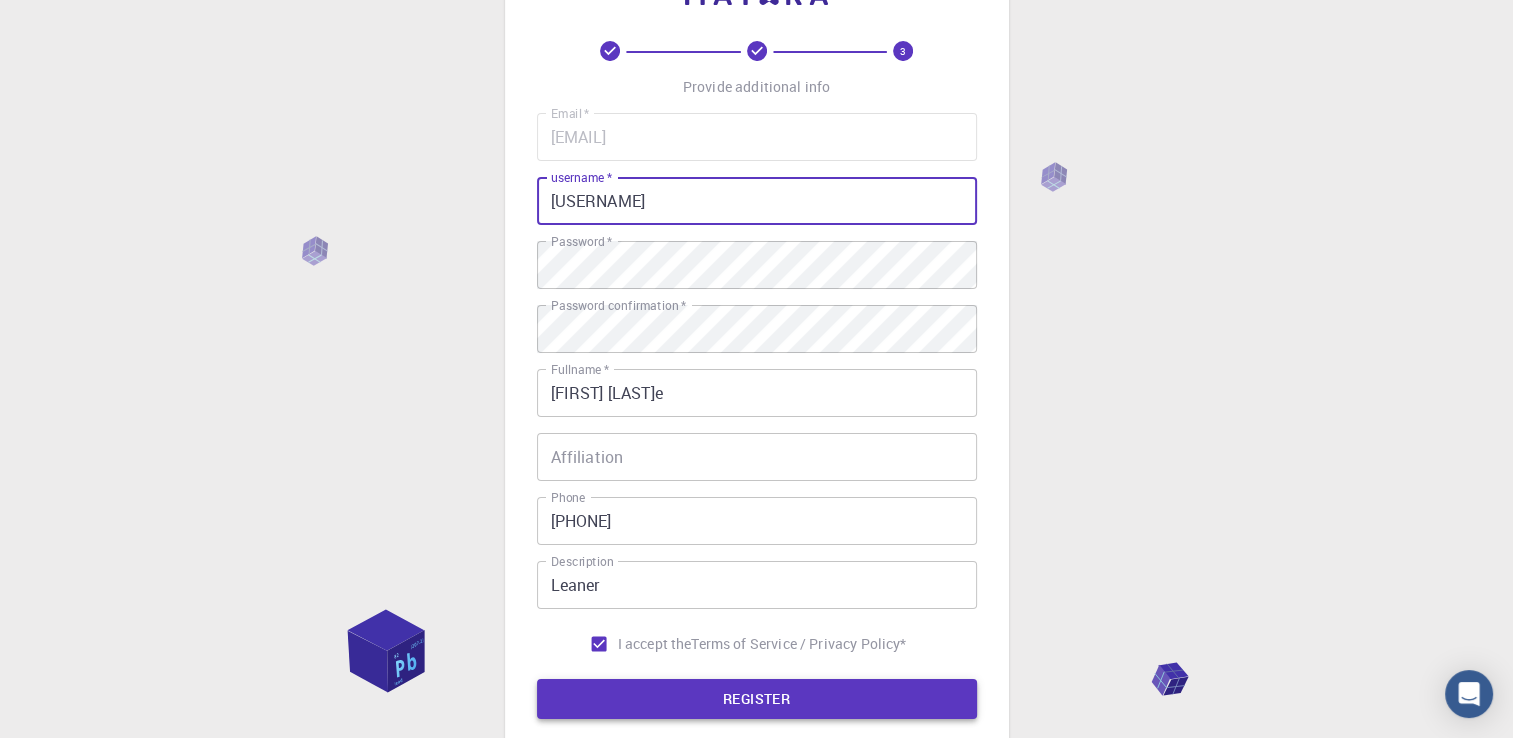 type on "[USERNAME]" 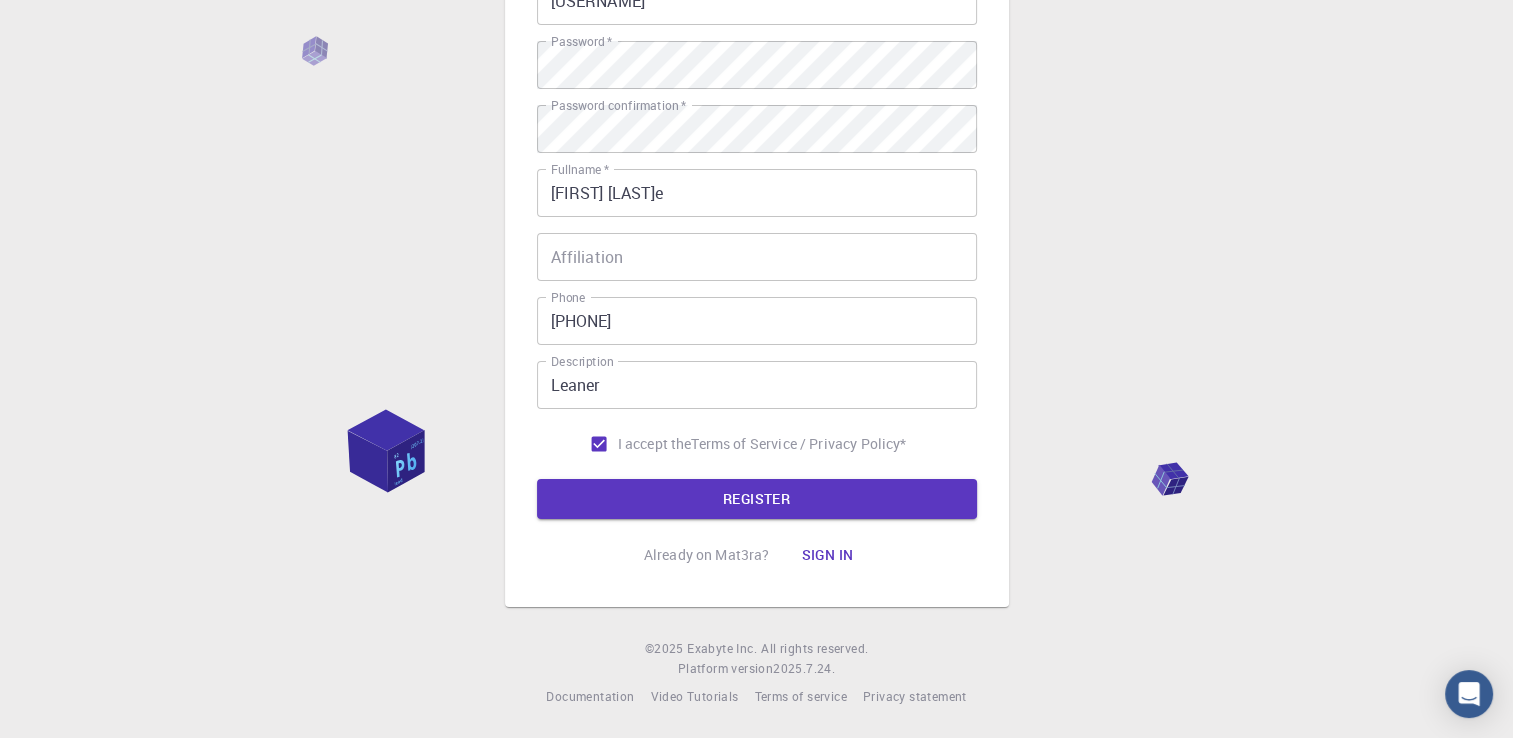 scroll, scrollTop: 0, scrollLeft: 0, axis: both 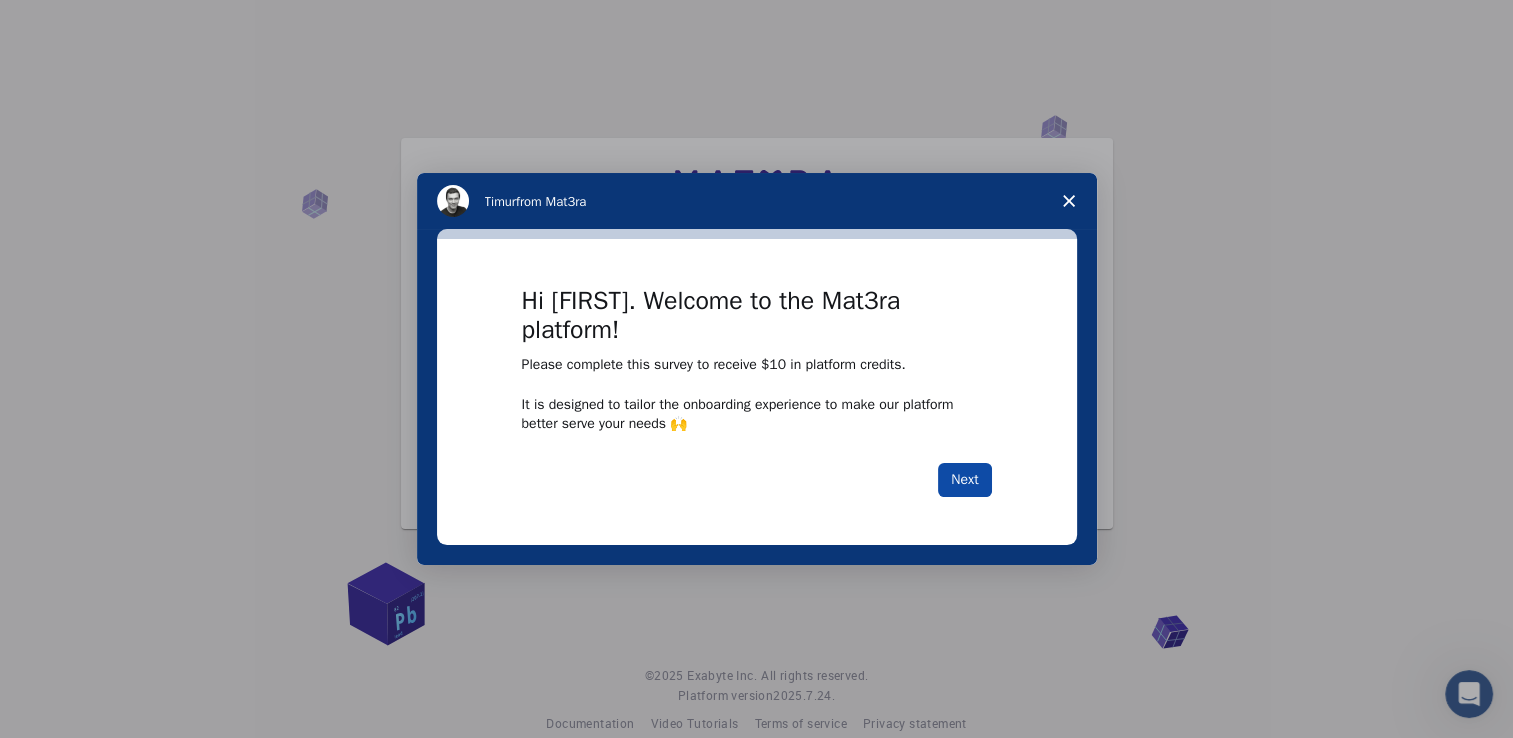 click on "Next" at bounding box center [964, 480] 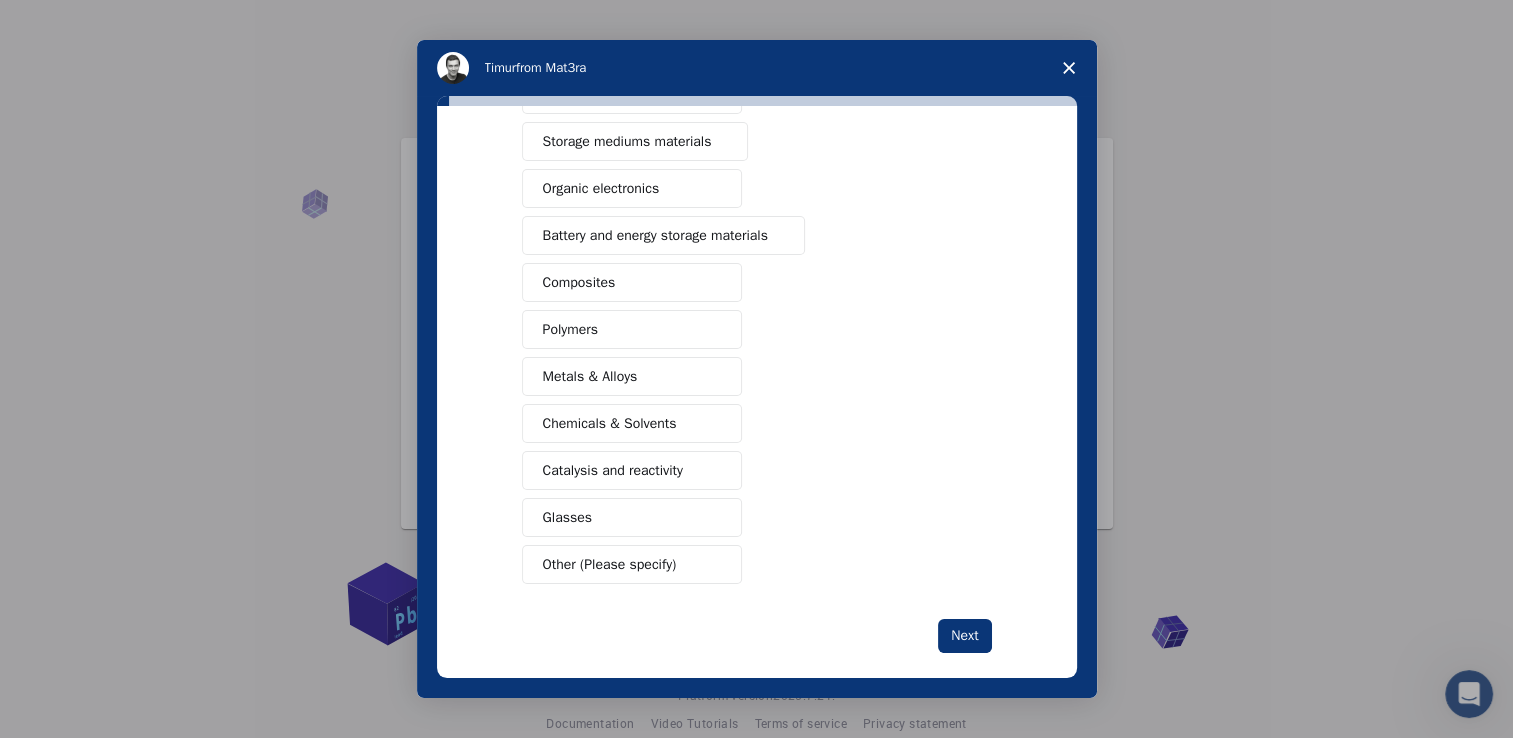 scroll, scrollTop: 221, scrollLeft: 0, axis: vertical 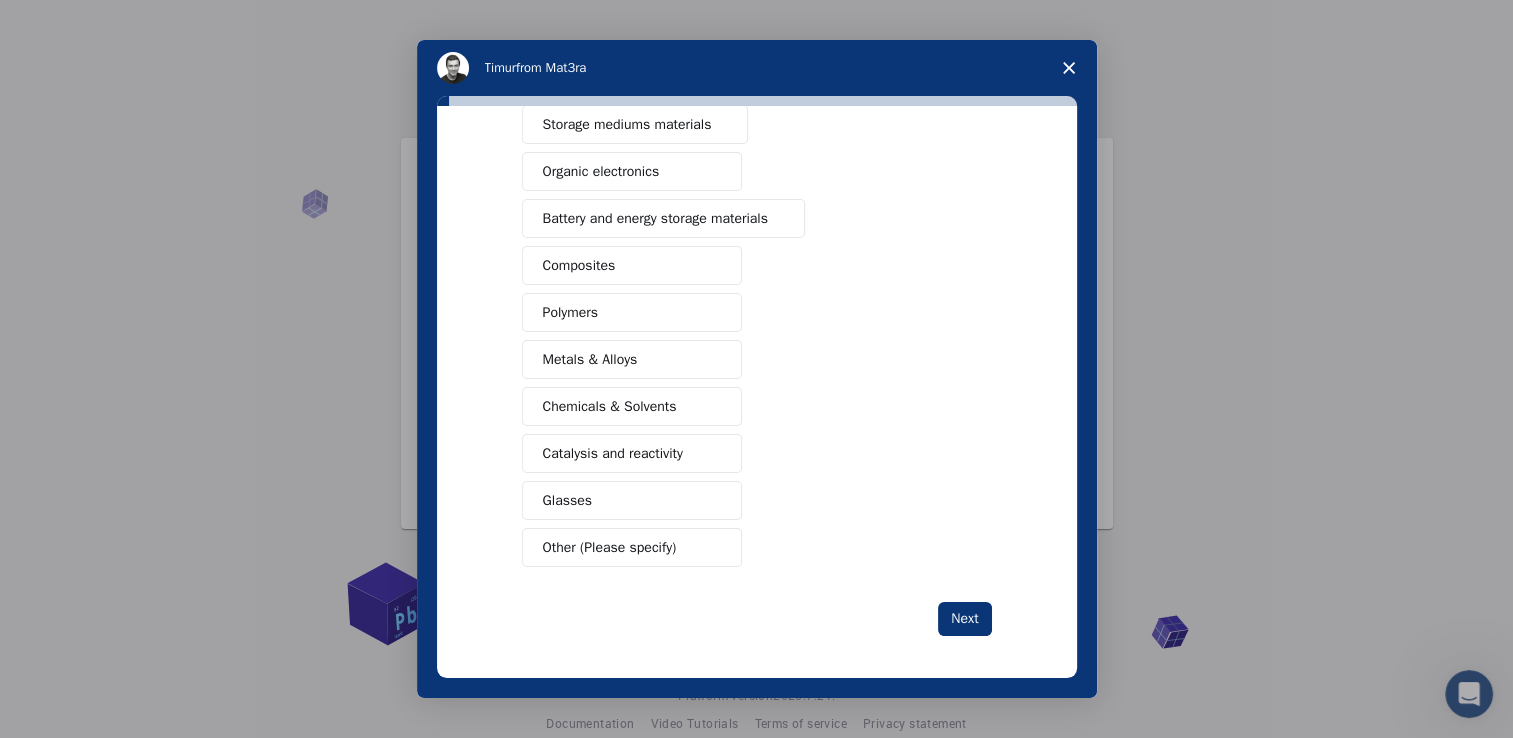 click on "Other (Please specify)" at bounding box center (610, 547) 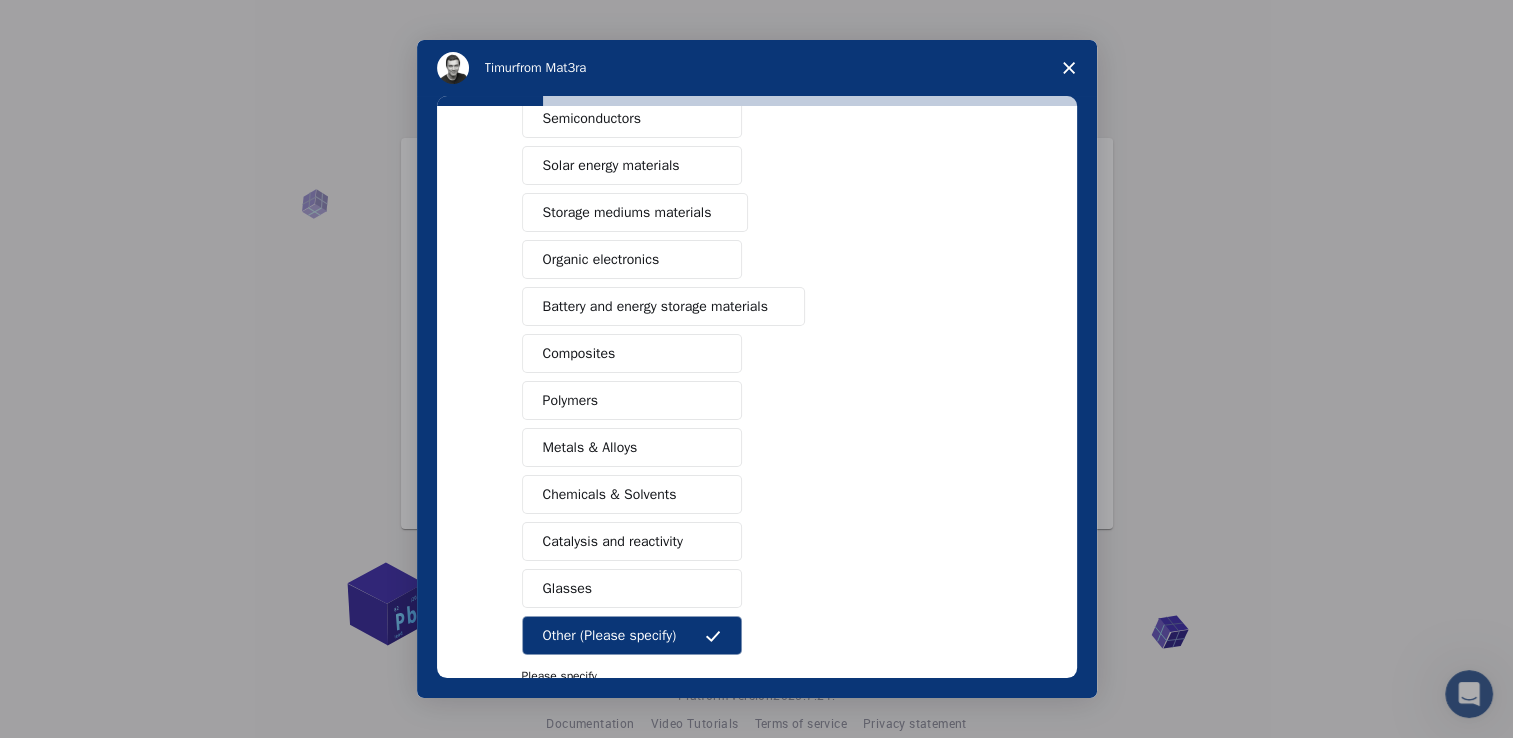 scroll, scrollTop: 292, scrollLeft: 0, axis: vertical 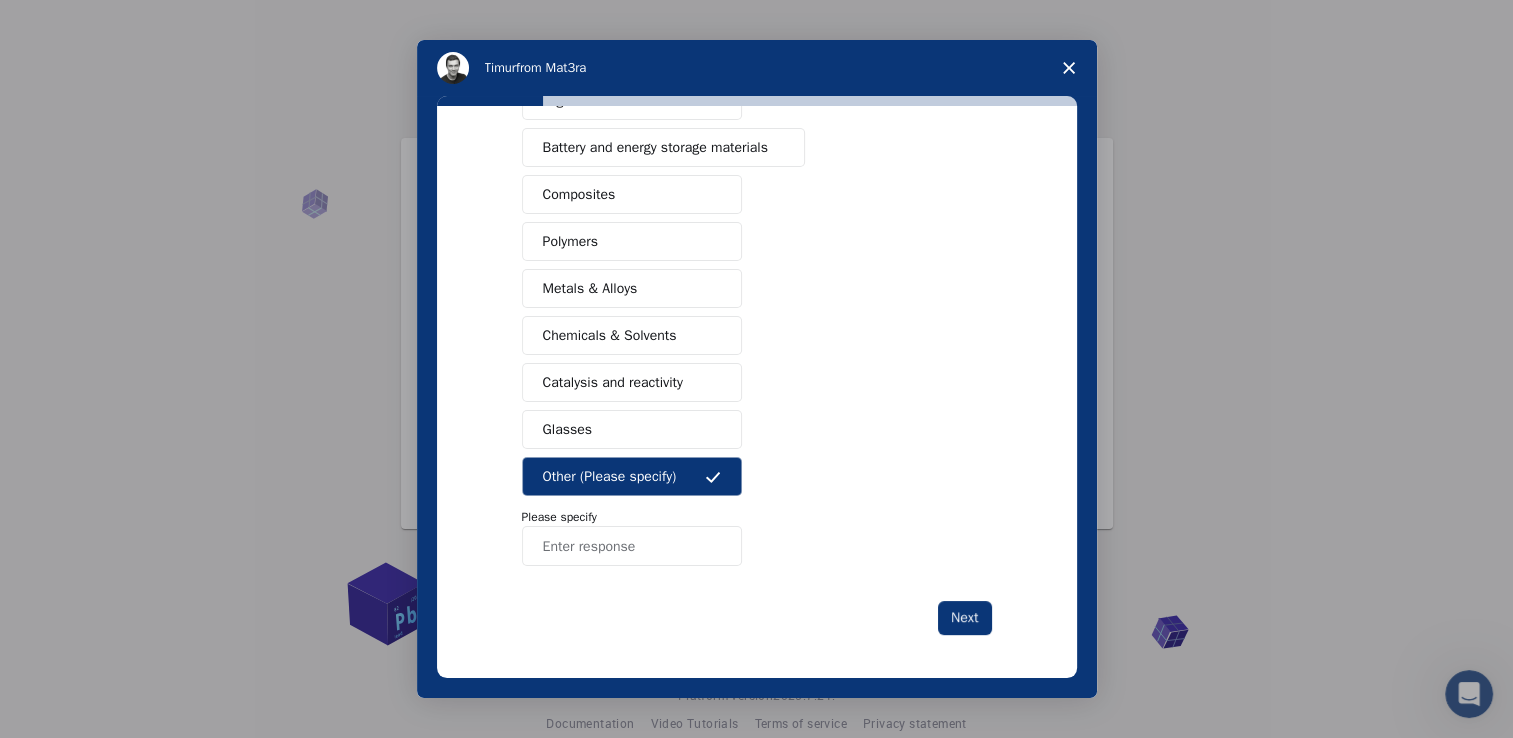 click on "Metals & Alloys" at bounding box center (590, 288) 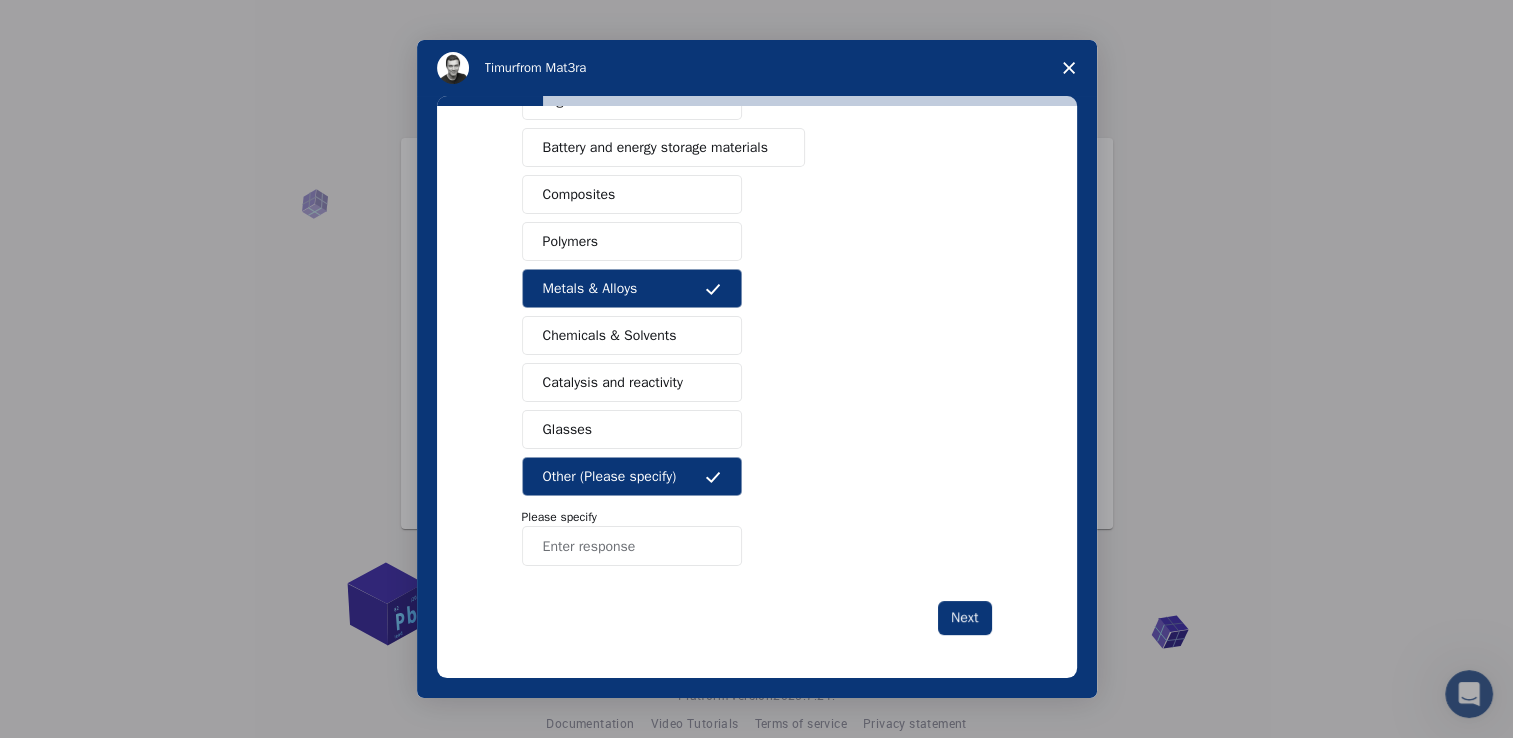 click on "Other (Please specify)" at bounding box center [610, 476] 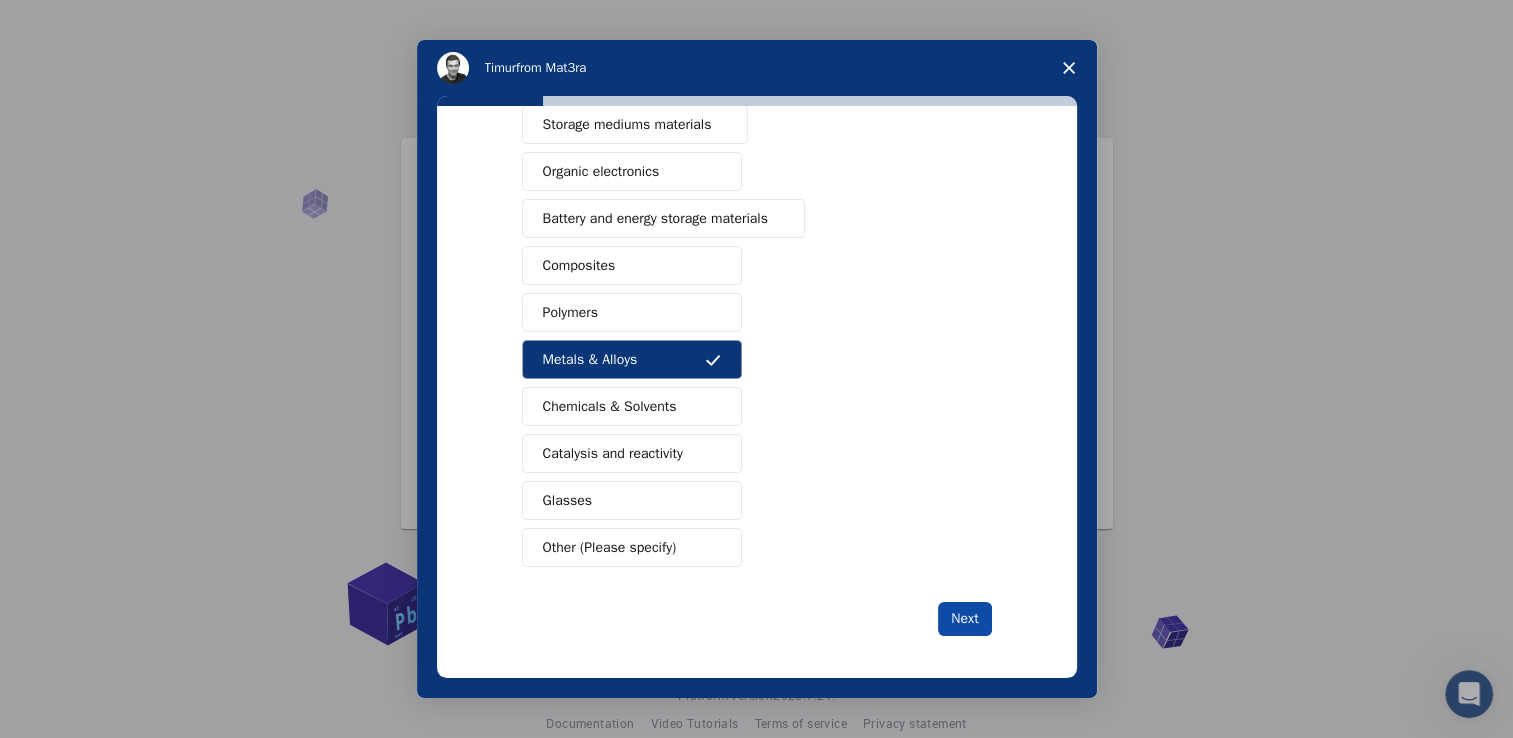 click on "Next" at bounding box center (964, 619) 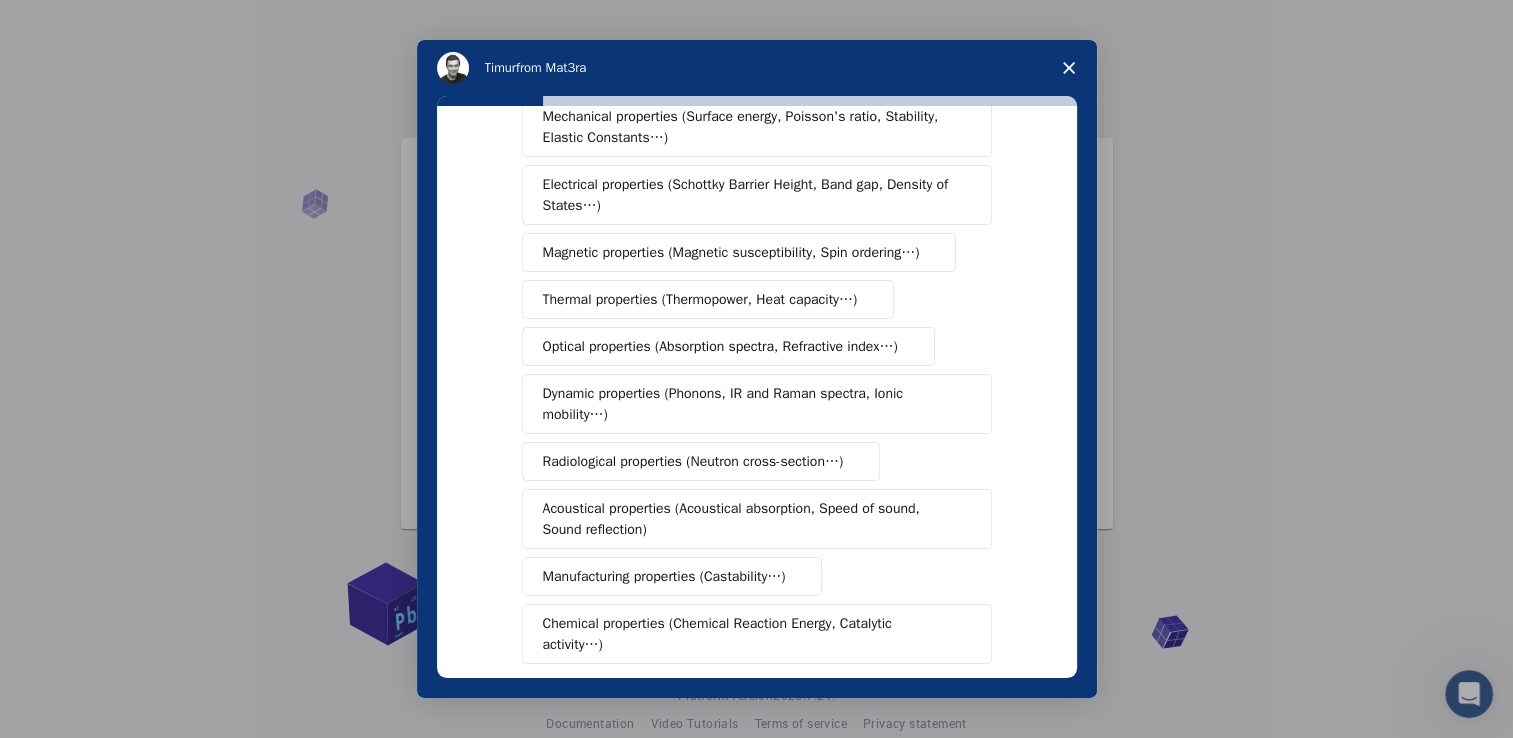 scroll, scrollTop: 0, scrollLeft: 0, axis: both 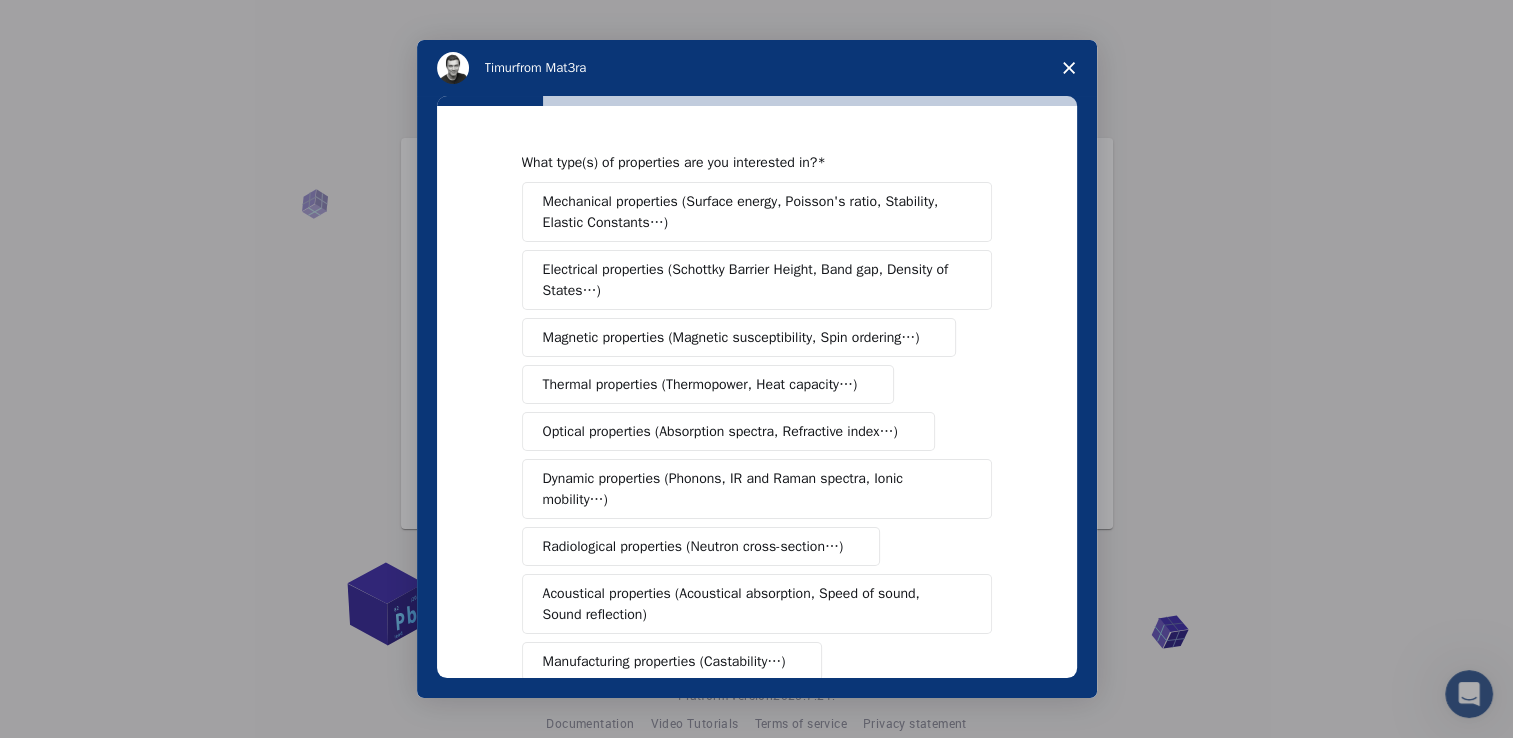 click on "Mechanical properties (Surface energy, Poisson's ratio, Stability, Elastic Constants…)" at bounding box center [750, 212] 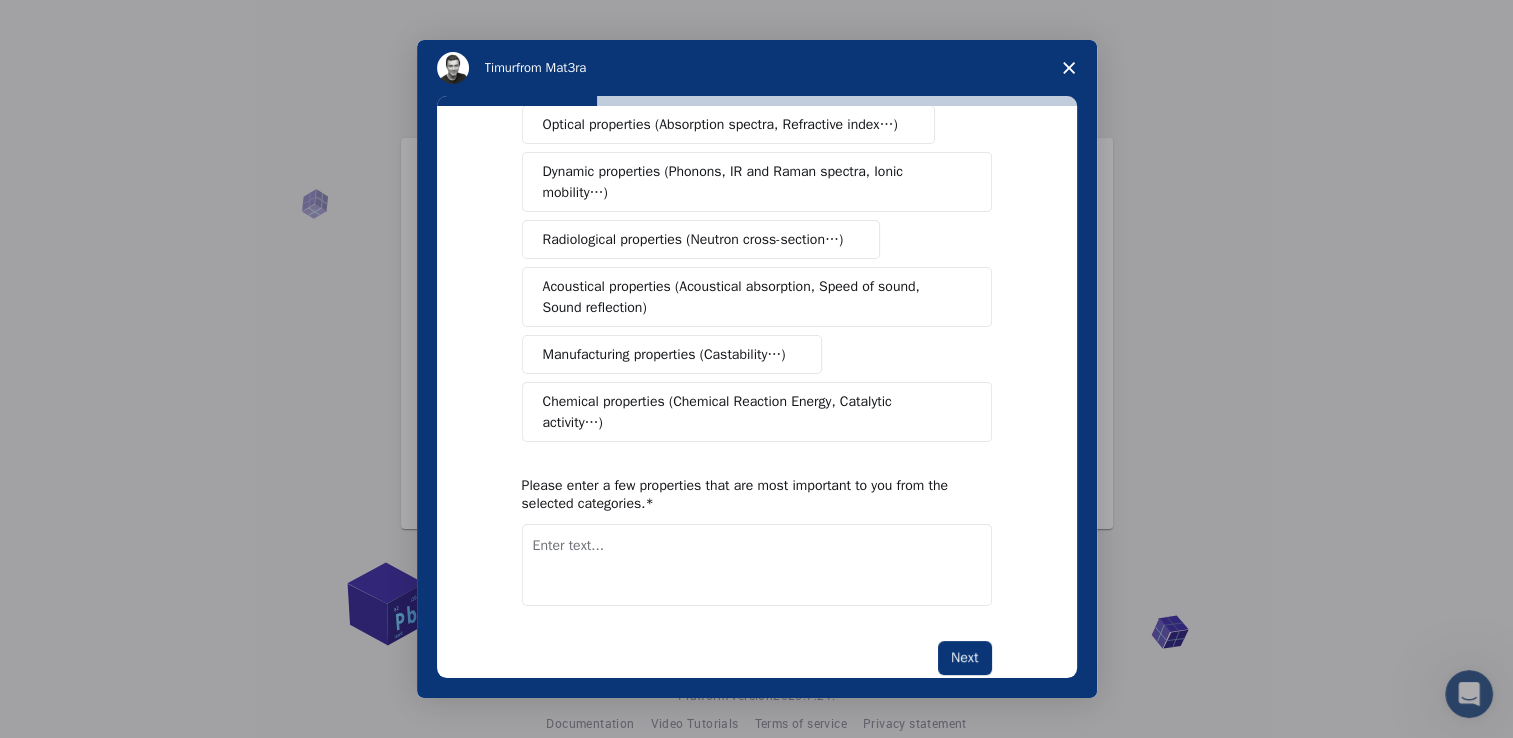 scroll, scrollTop: 325, scrollLeft: 0, axis: vertical 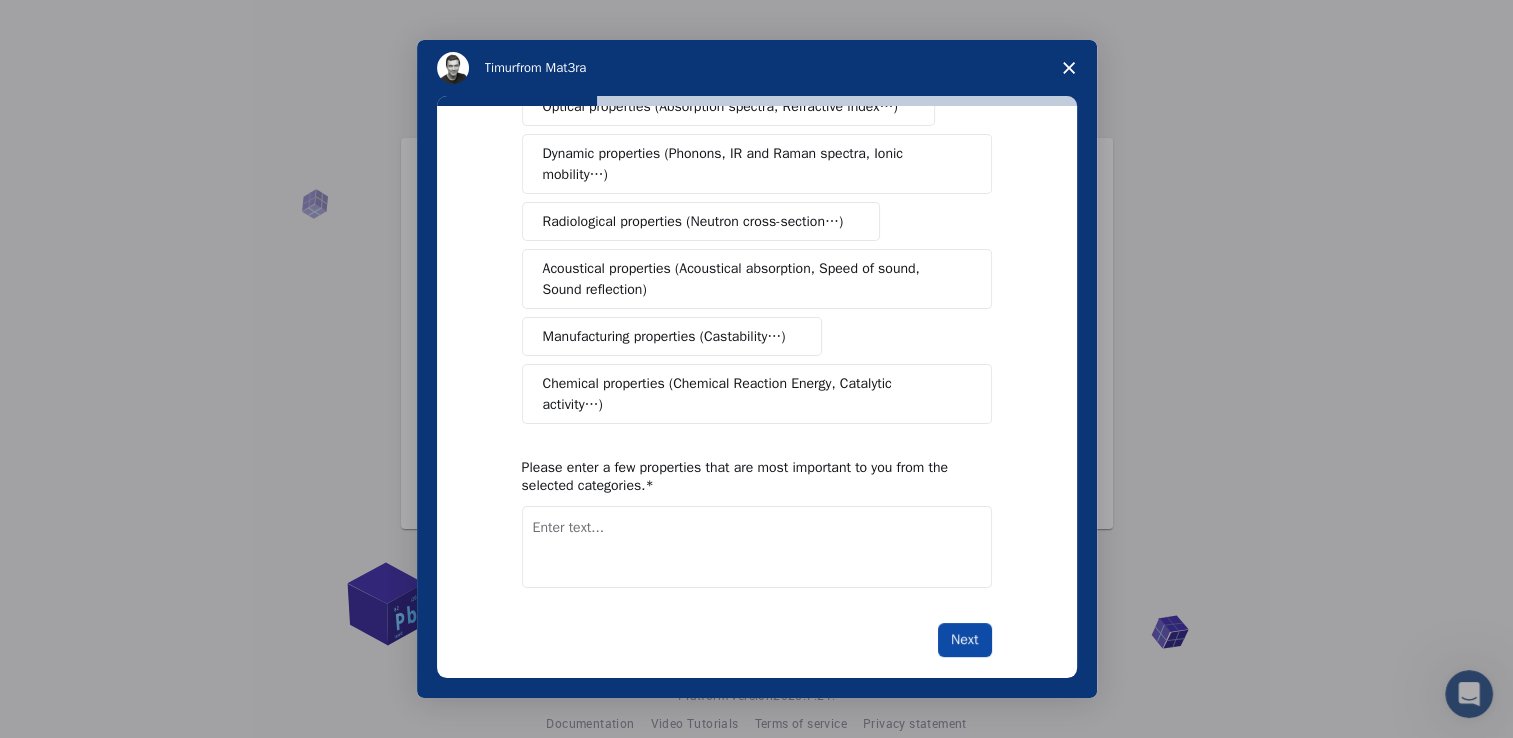 click on "Next" at bounding box center (964, 640) 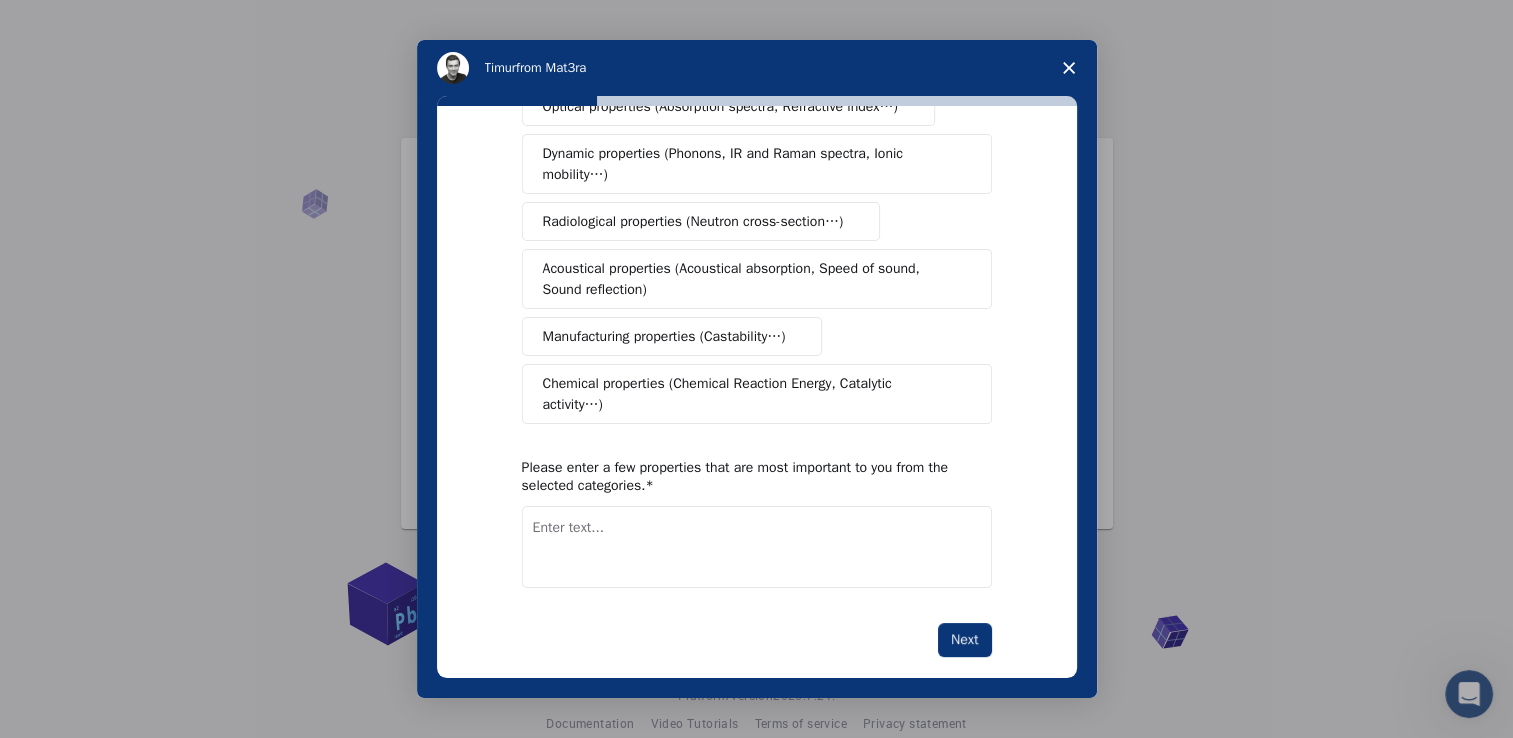 click at bounding box center (757, 547) 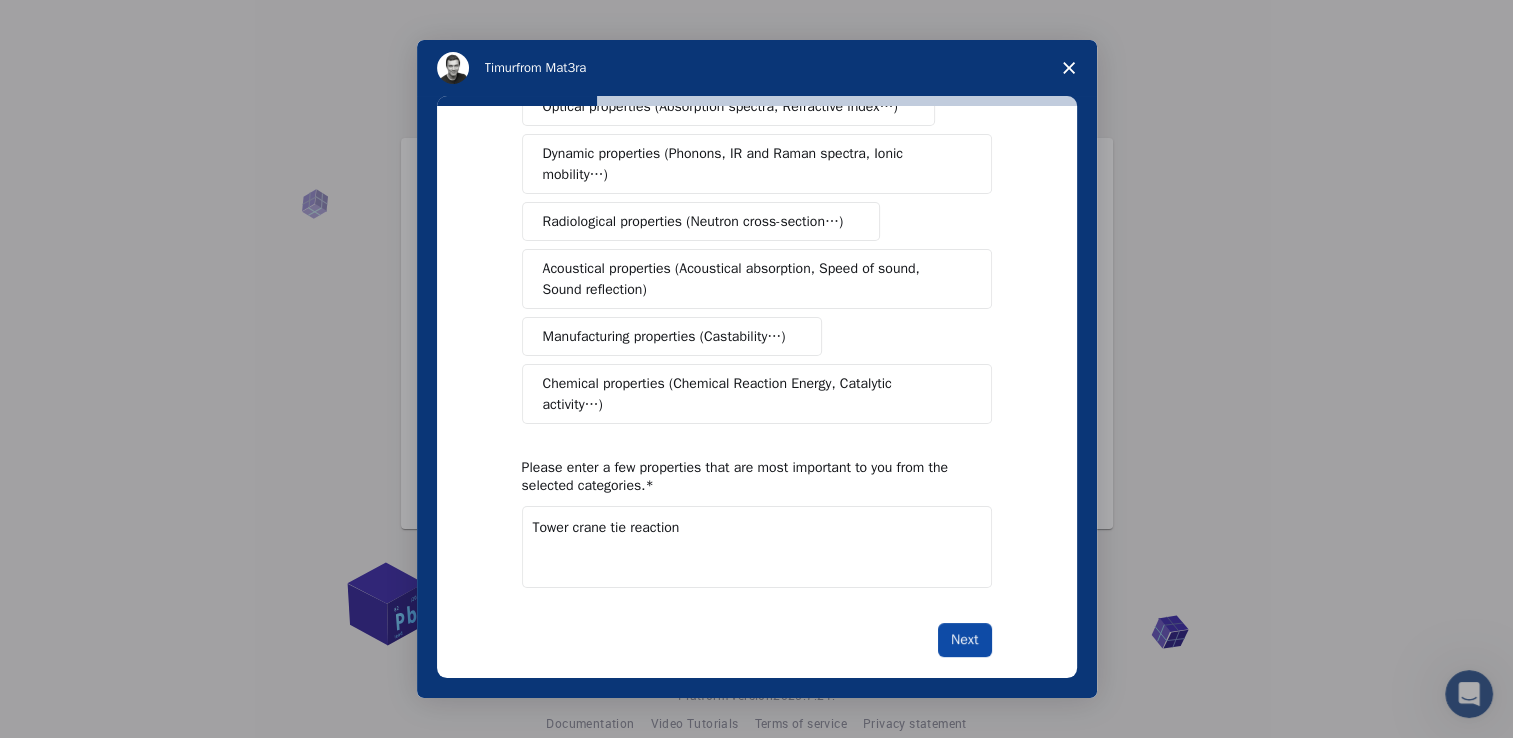 type on "Tower crane tie reaction" 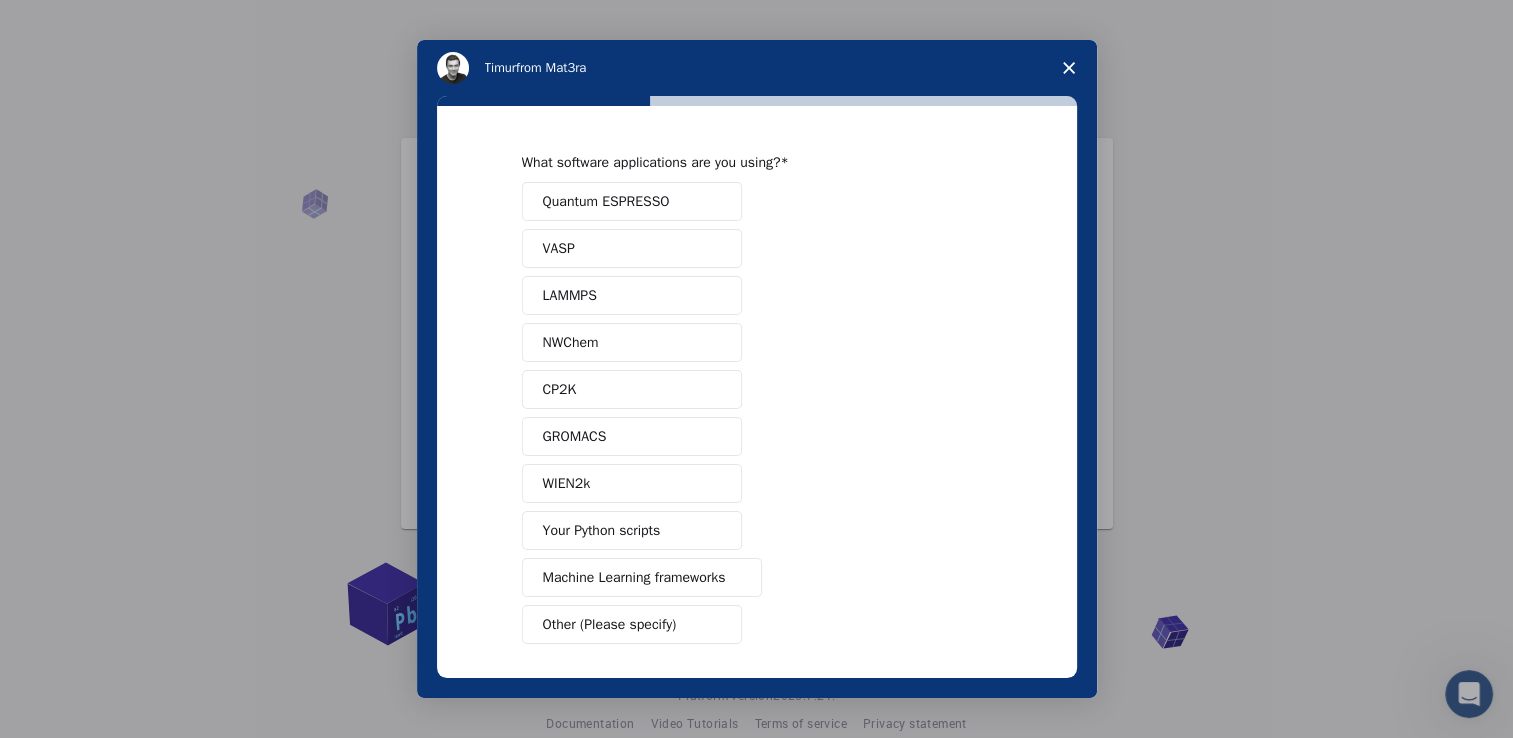 scroll, scrollTop: 78, scrollLeft: 0, axis: vertical 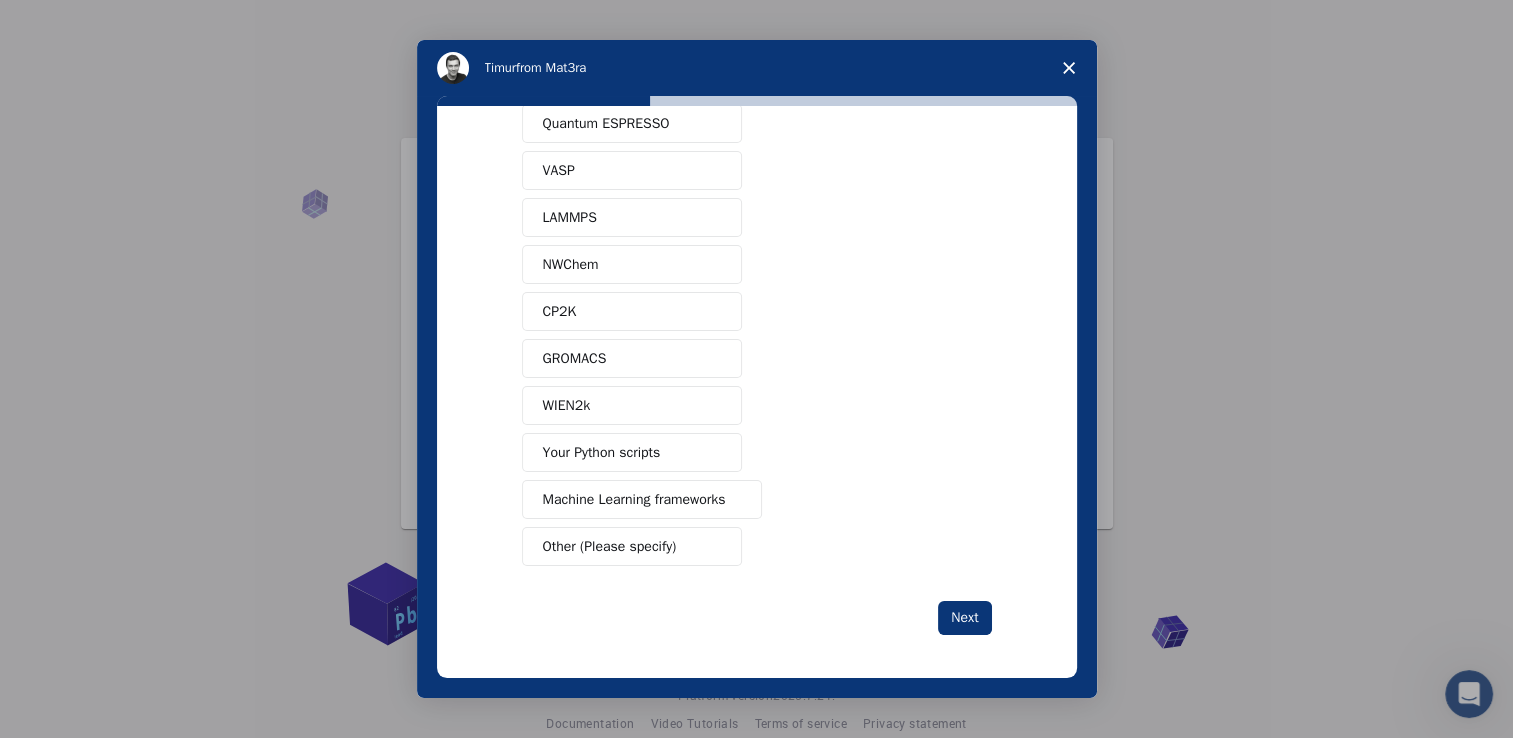 click on "Machine Learning frameworks" at bounding box center (634, 499) 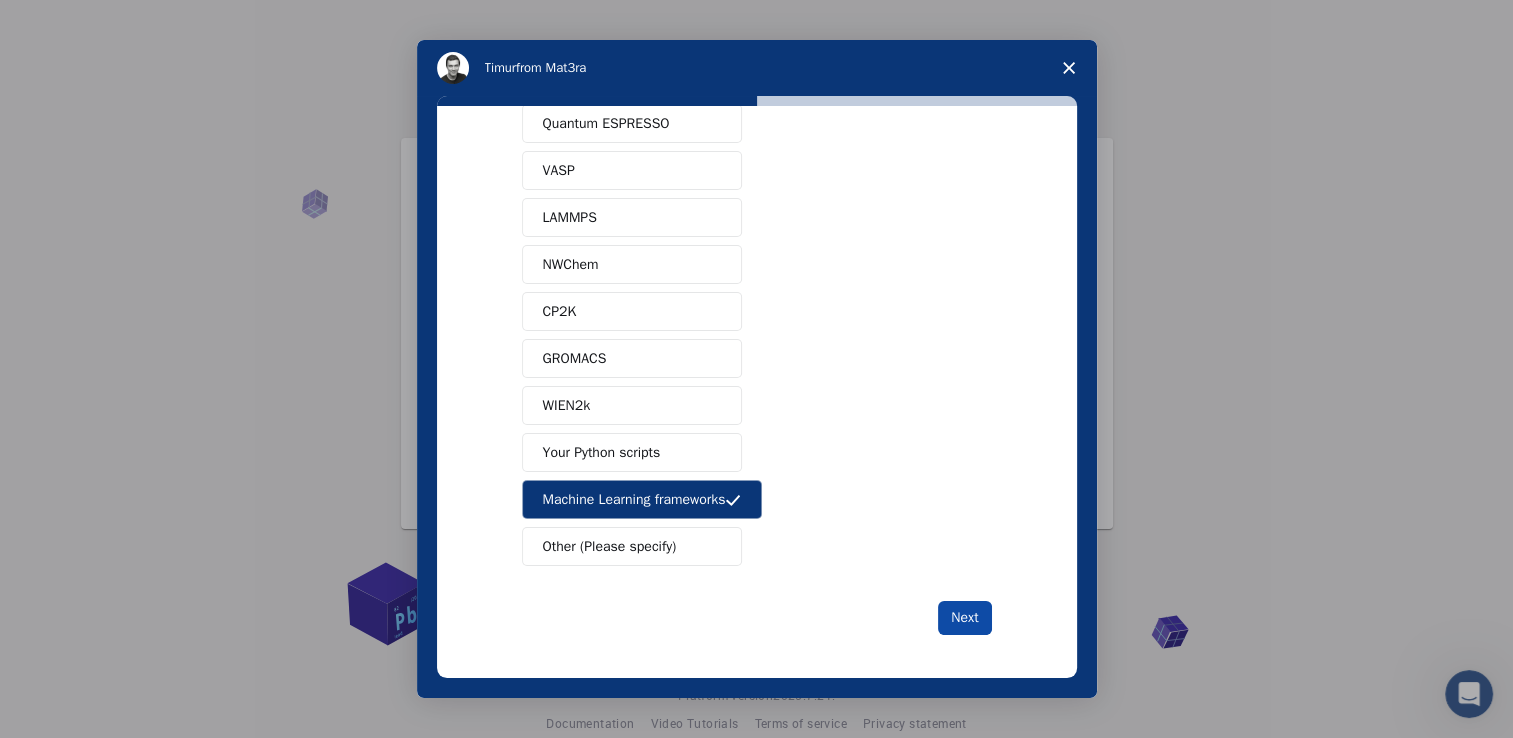 click on "Next" at bounding box center [964, 618] 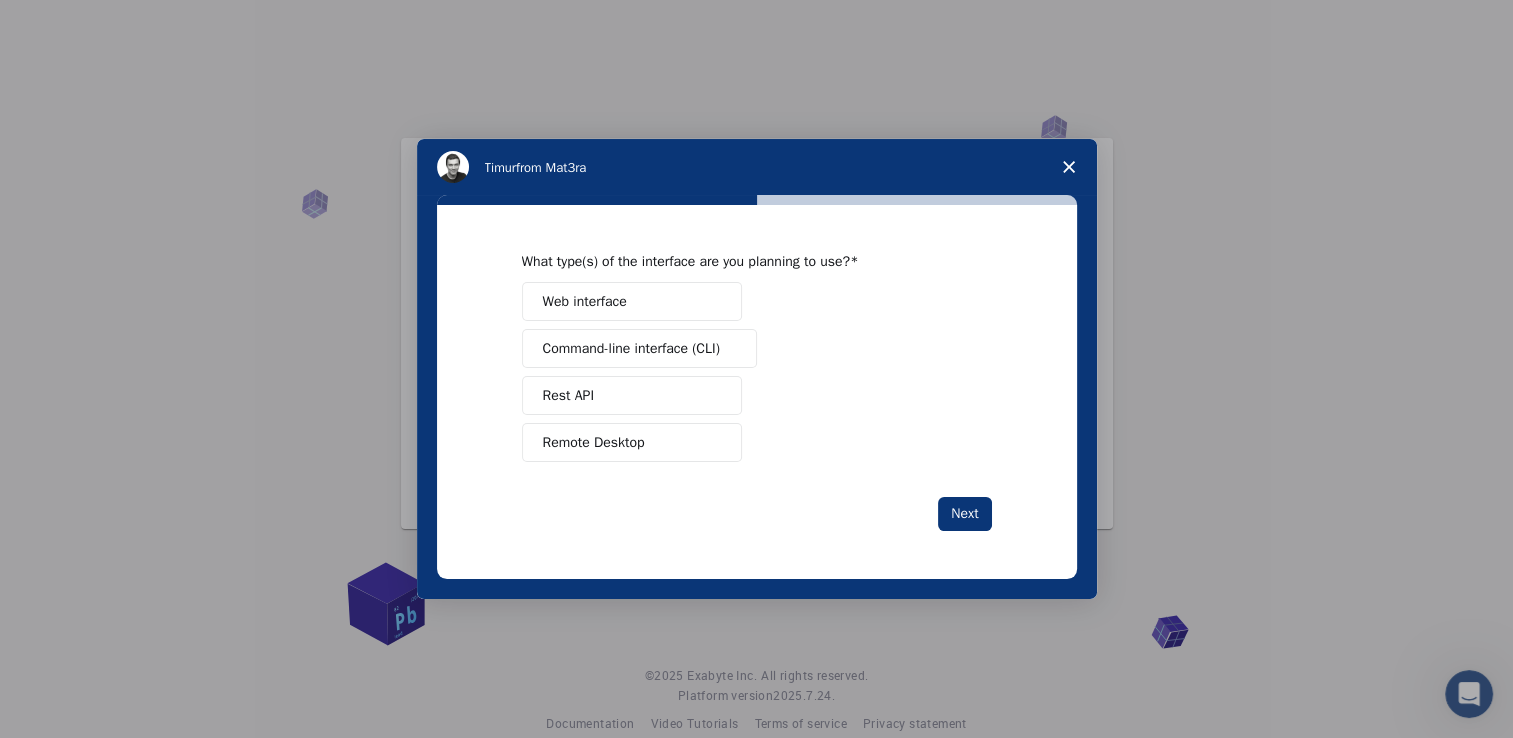 click on "Web interface" at bounding box center [585, 301] 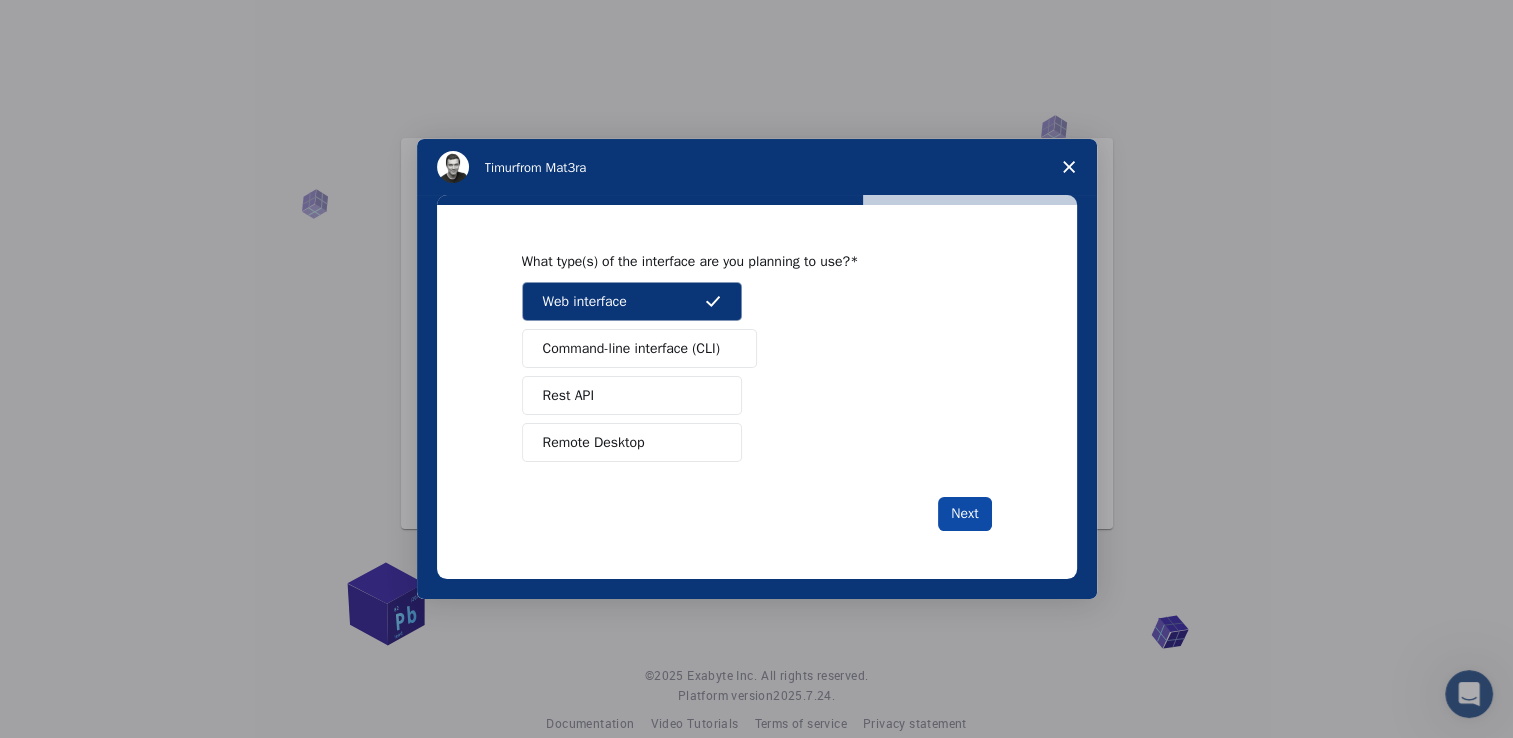 click on "Next" at bounding box center [964, 514] 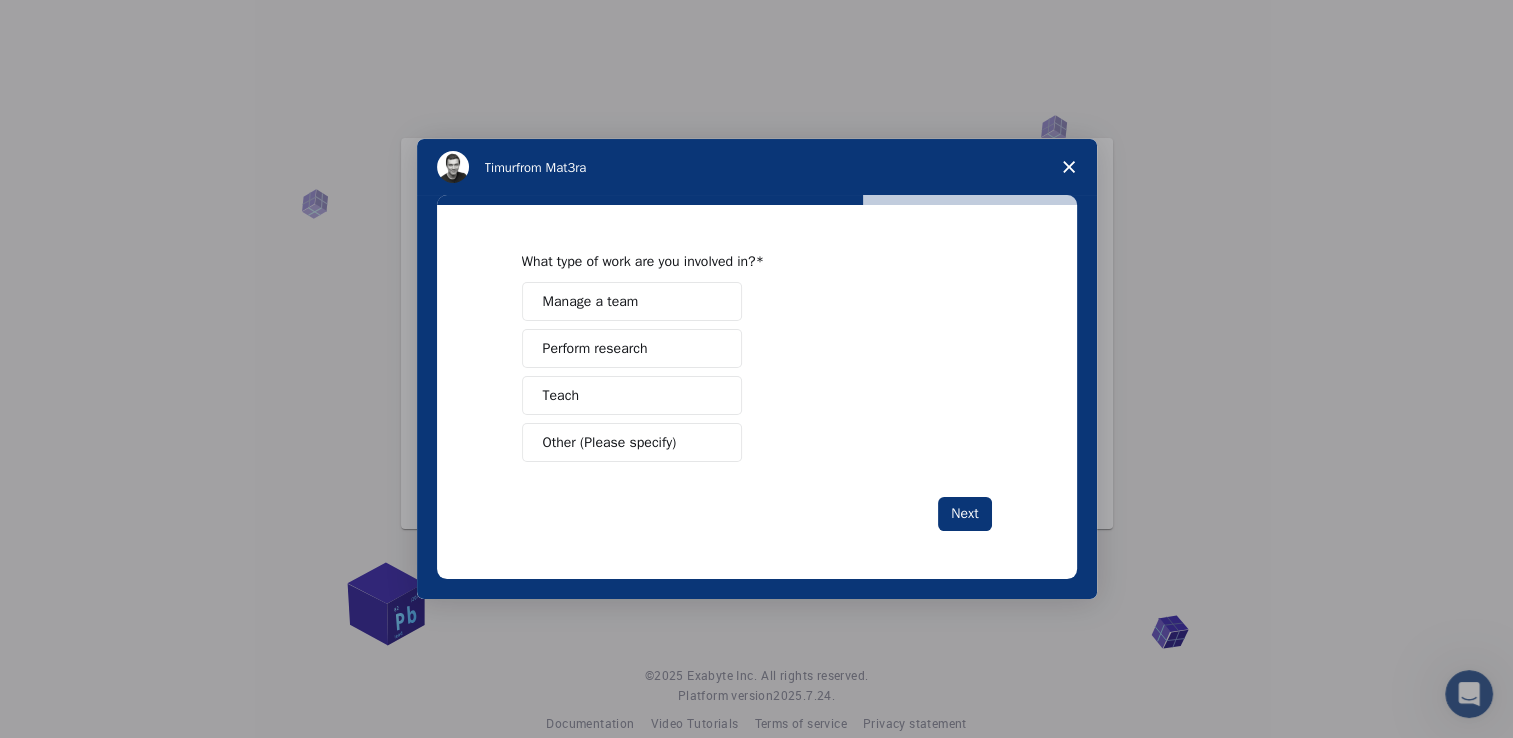 click on "Manage a team" at bounding box center (632, 301) 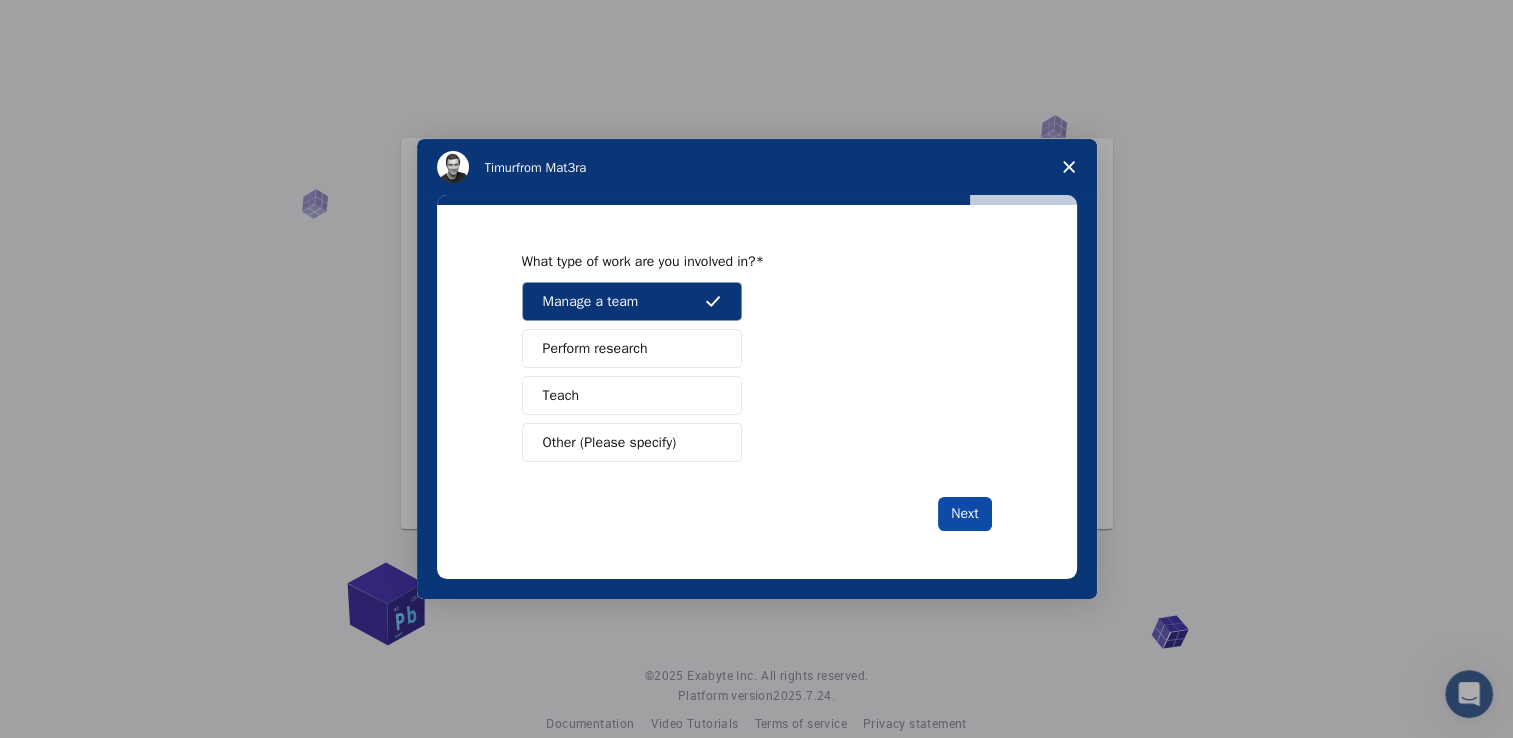 click on "Next" at bounding box center (964, 514) 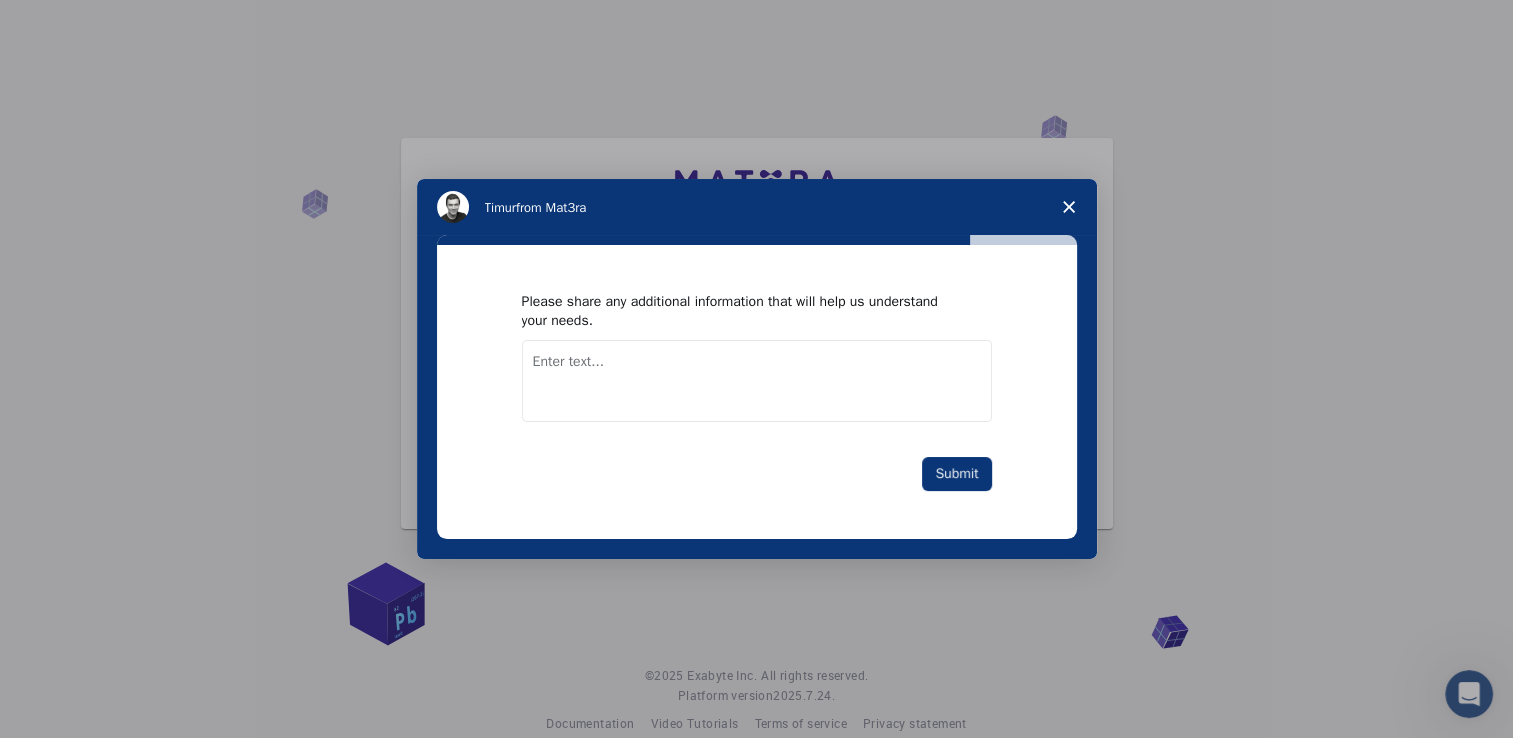 click at bounding box center (757, 381) 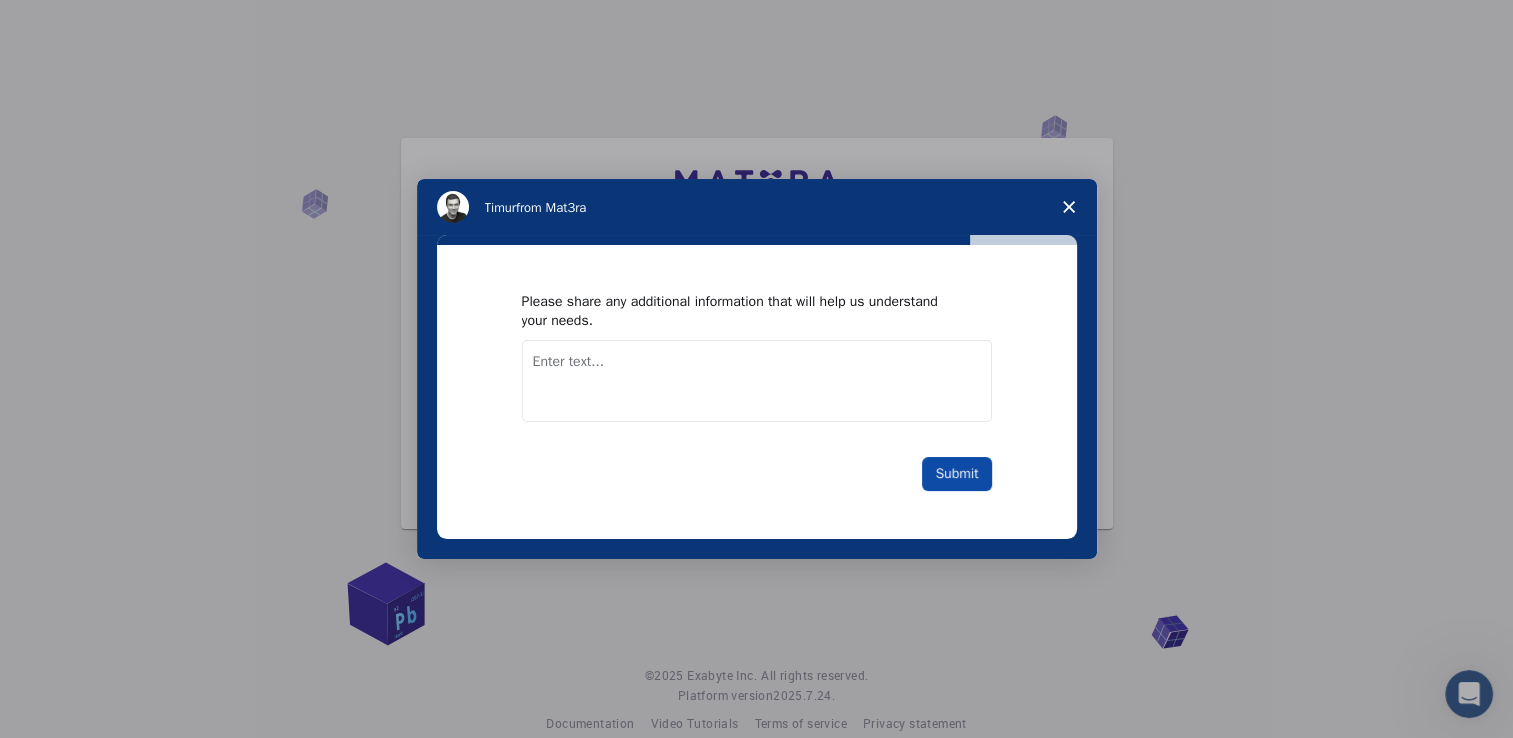 click on "Submit" at bounding box center (956, 474) 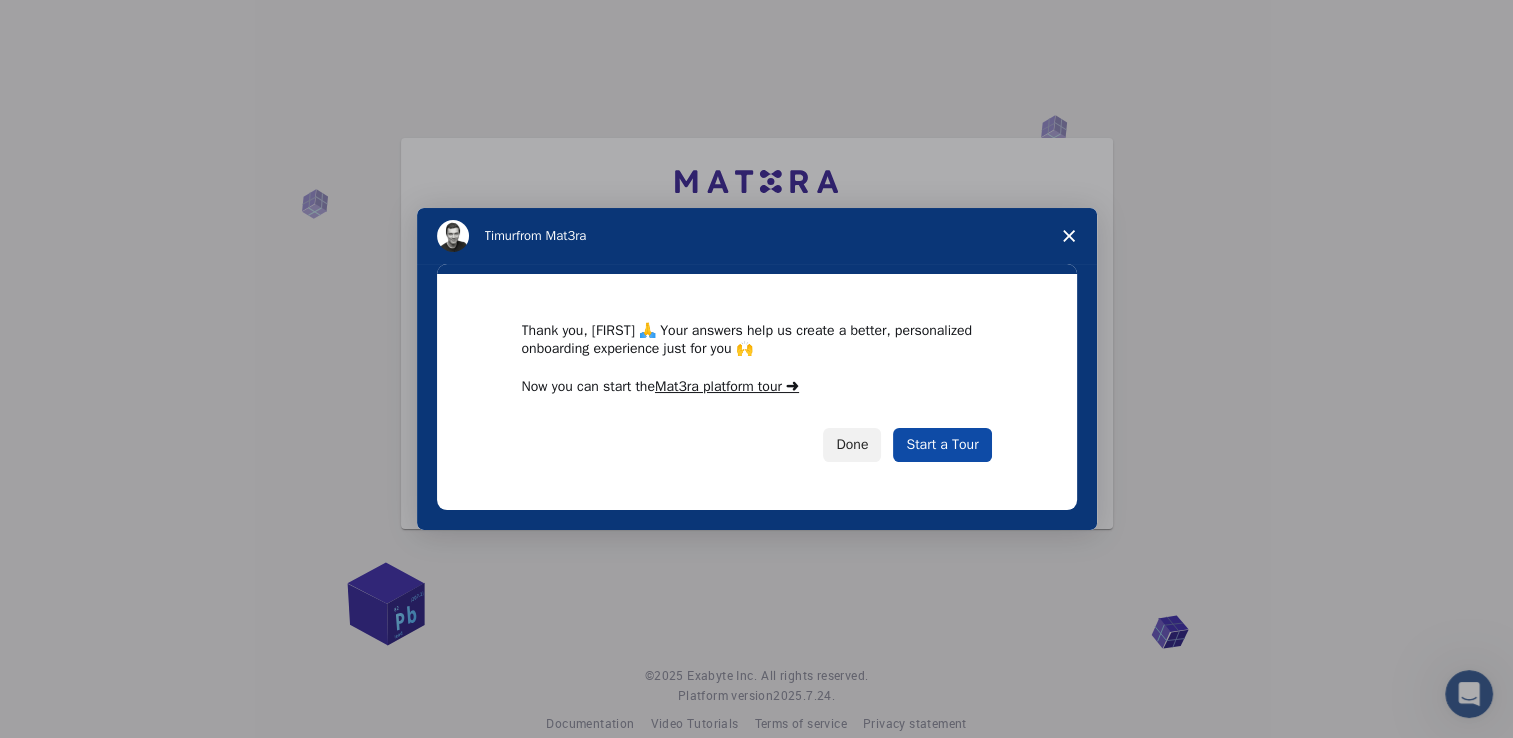 click on "Start a Tour" at bounding box center [942, 445] 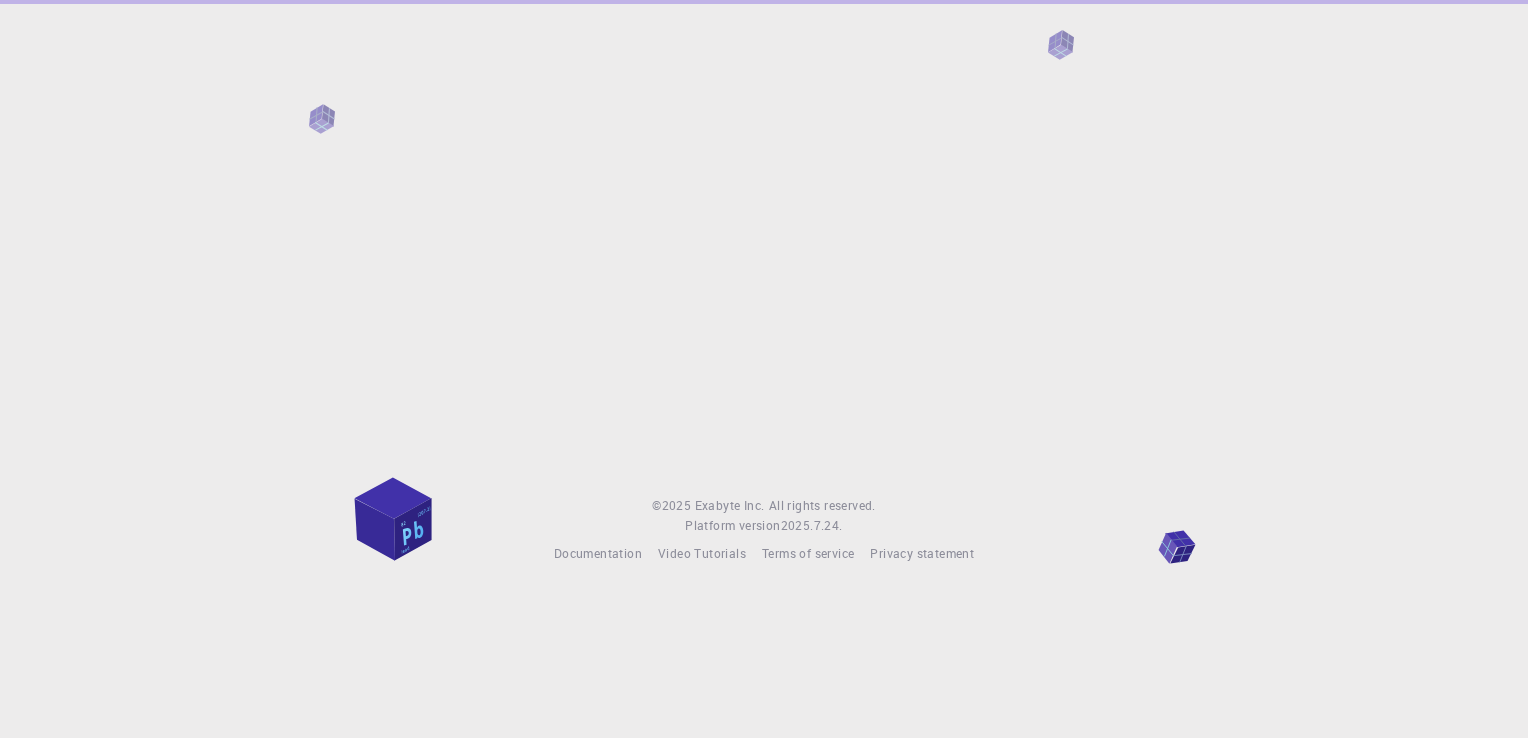 scroll, scrollTop: 0, scrollLeft: 0, axis: both 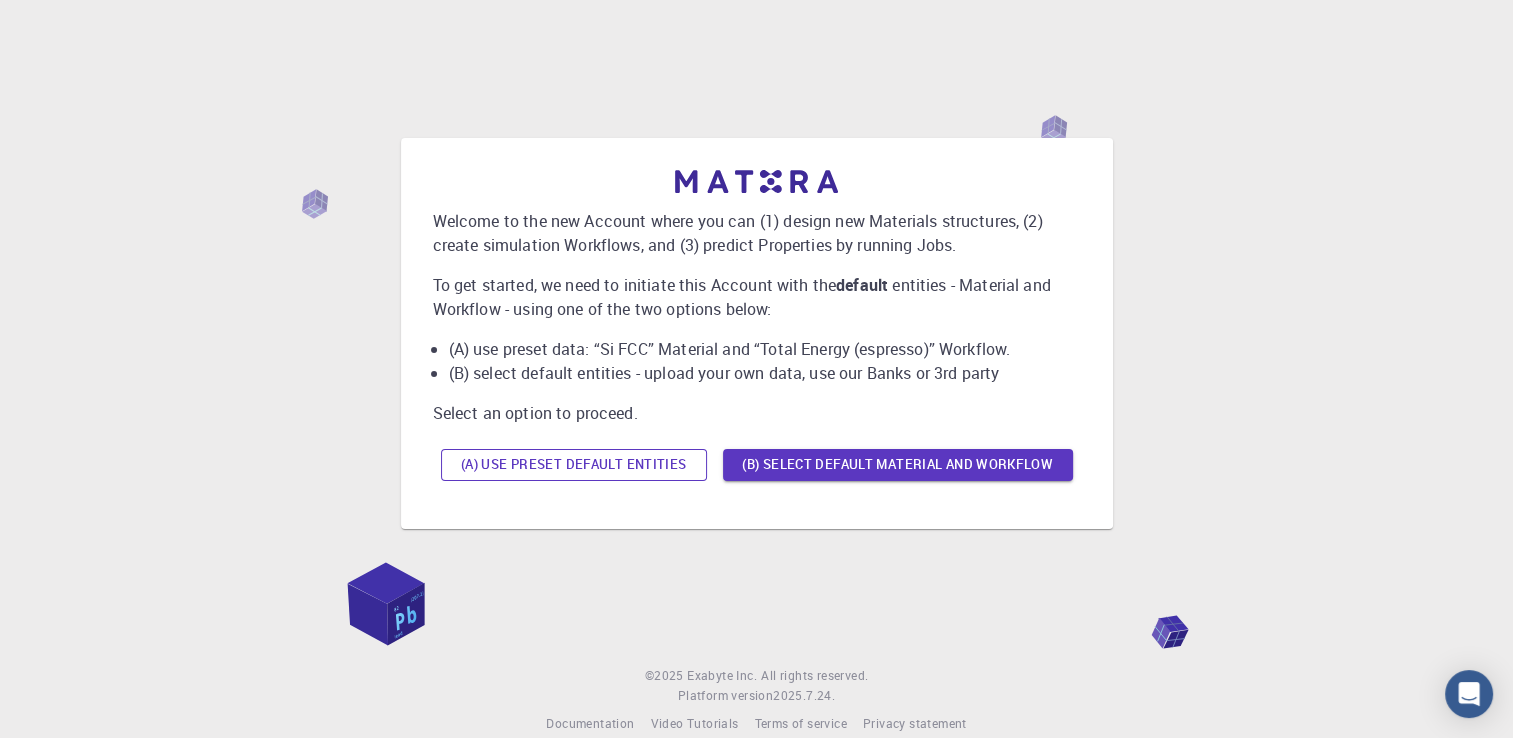 click on "(A) Use preset default entities" at bounding box center [574, 465] 